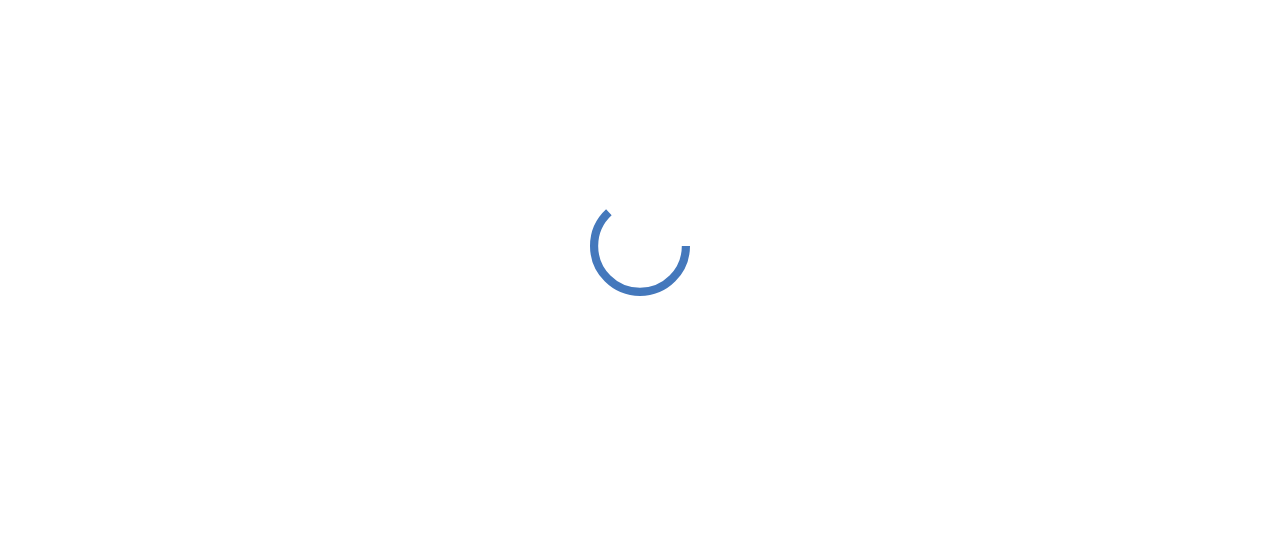 scroll, scrollTop: 0, scrollLeft: 0, axis: both 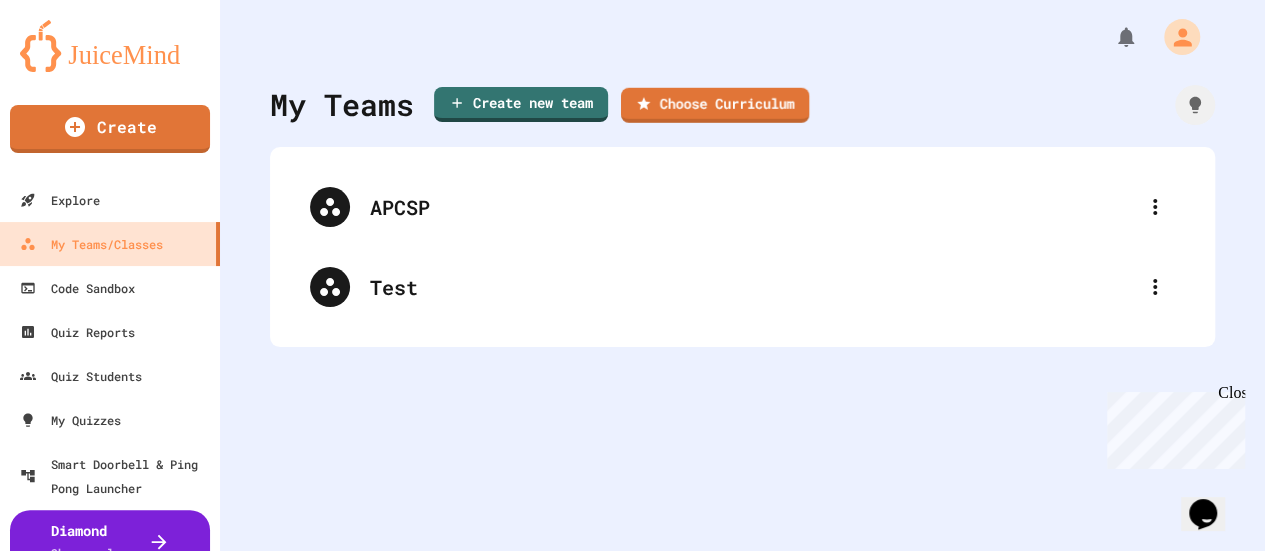 click on "Create new team Choose Curriculum" at bounding box center (622, 104) 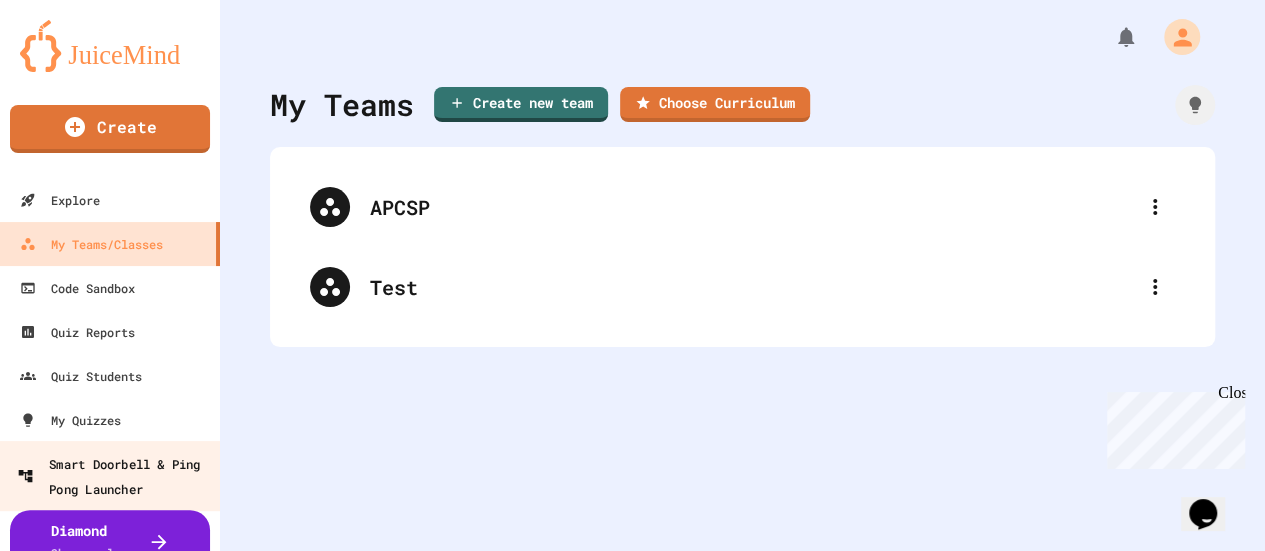 scroll, scrollTop: 1, scrollLeft: 0, axis: vertical 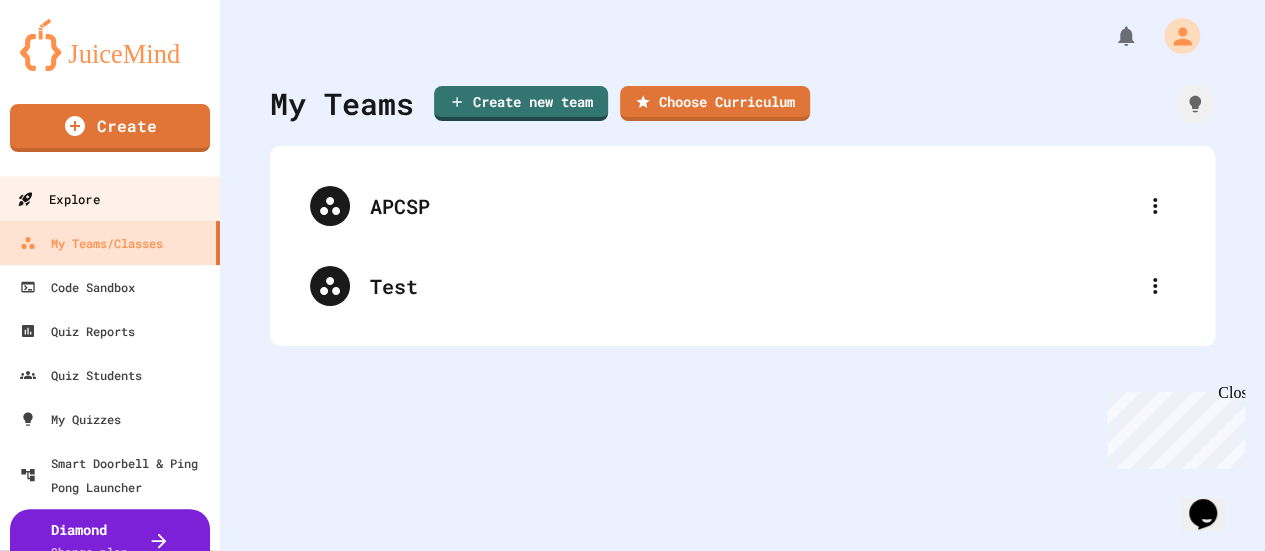 click on "Explore" at bounding box center [58, 199] 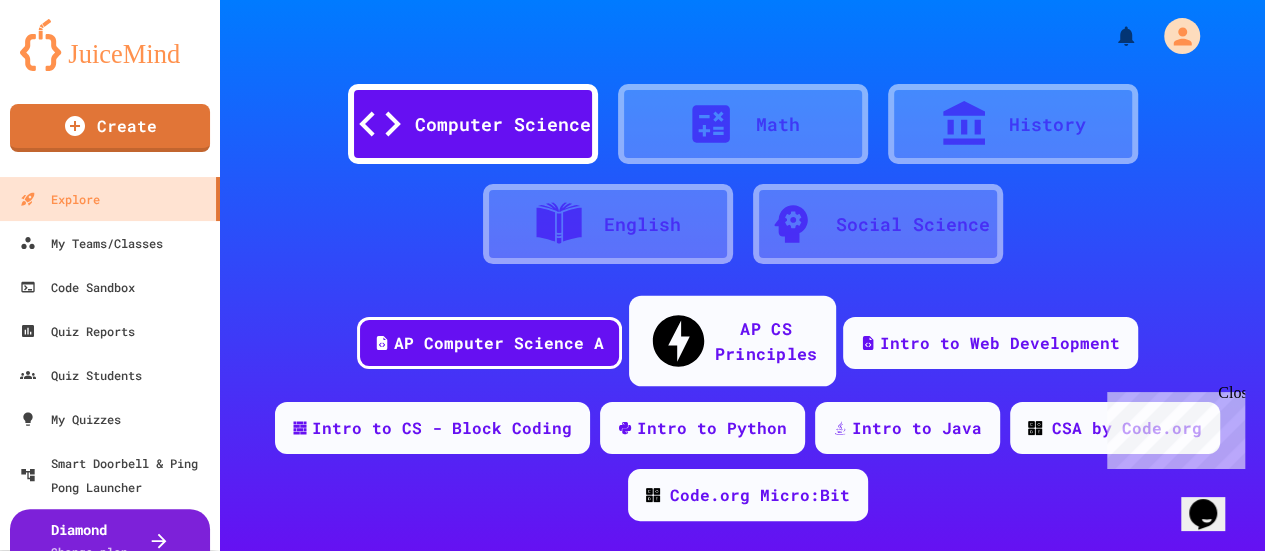 click on "AP CS Principles" at bounding box center [765, 340] 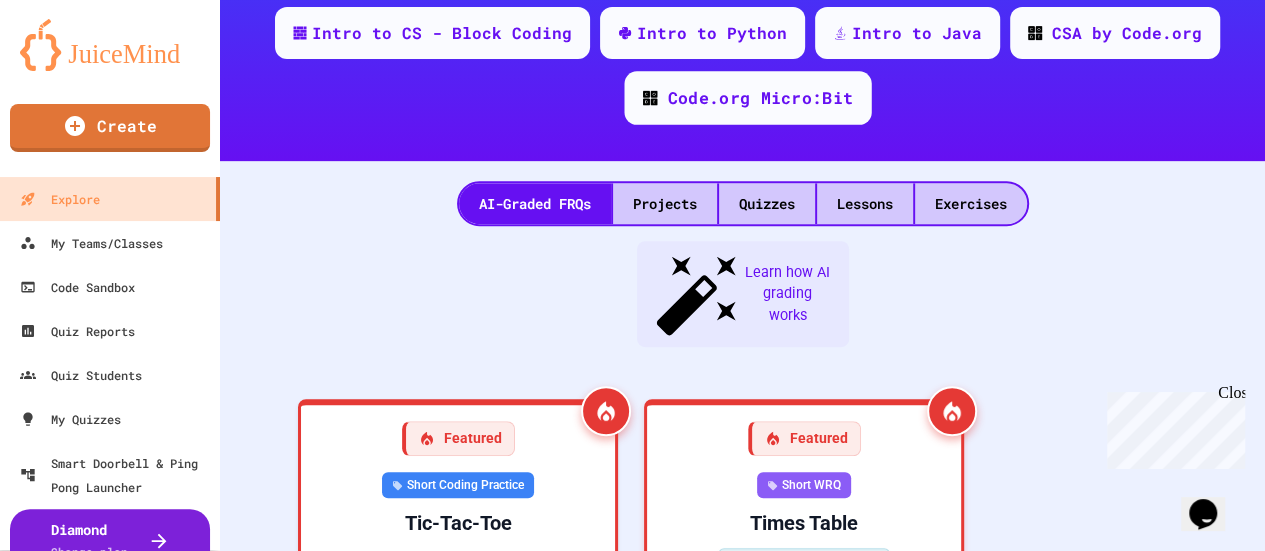 scroll, scrollTop: 396, scrollLeft: 0, axis: vertical 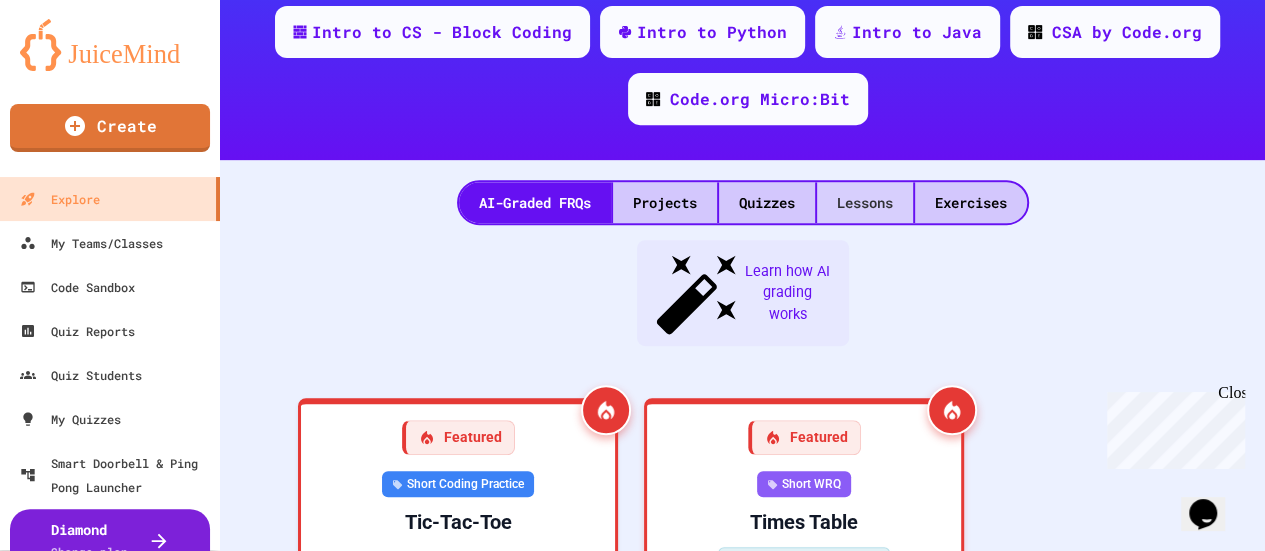 click on "Lessons" at bounding box center (865, 202) 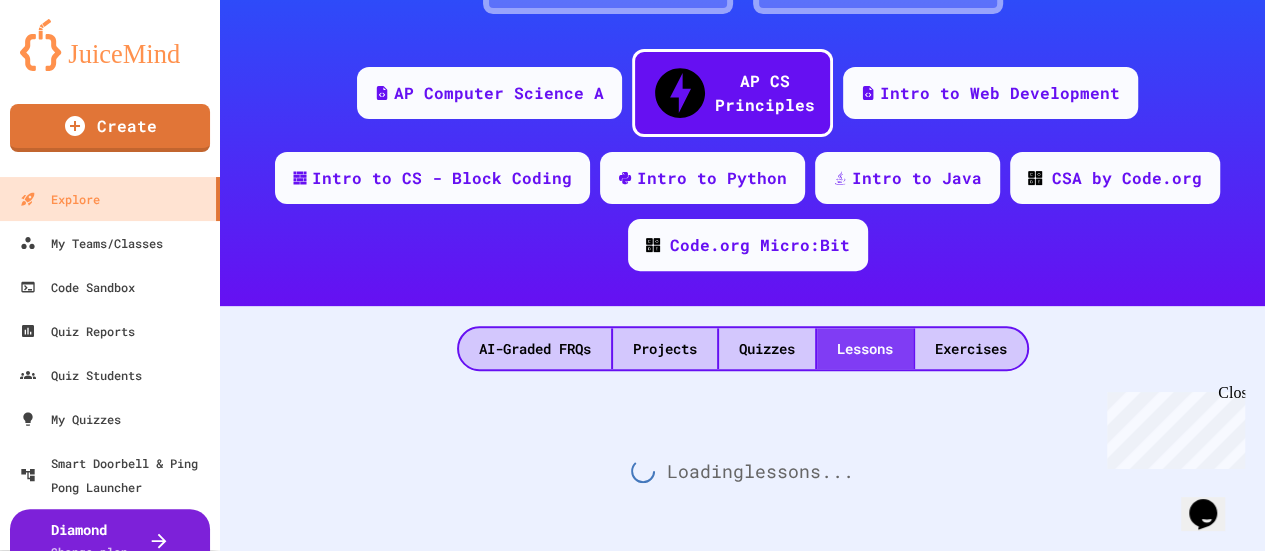 scroll, scrollTop: 40, scrollLeft: 0, axis: vertical 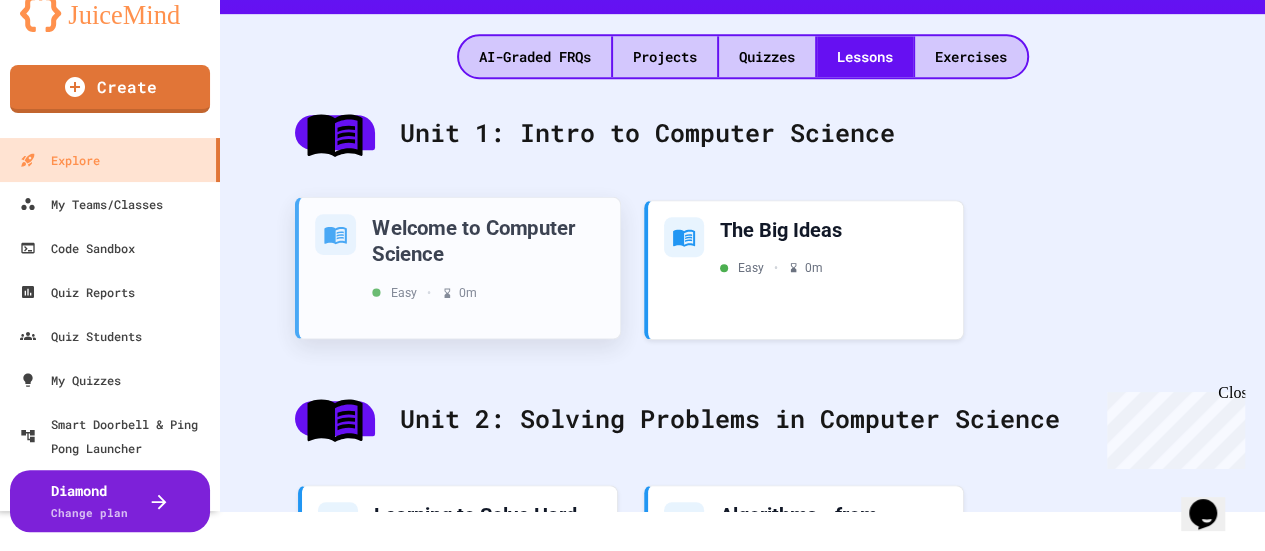 click on "Welcome to Computer Science" at bounding box center (488, 239) 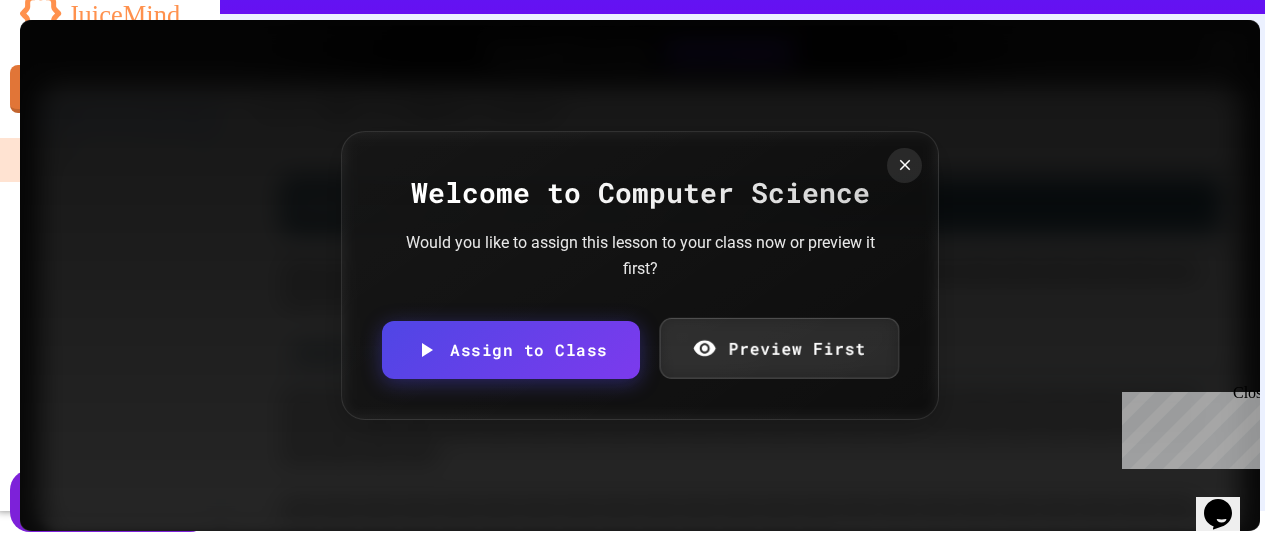 click on "Preview First" at bounding box center [778, 348] 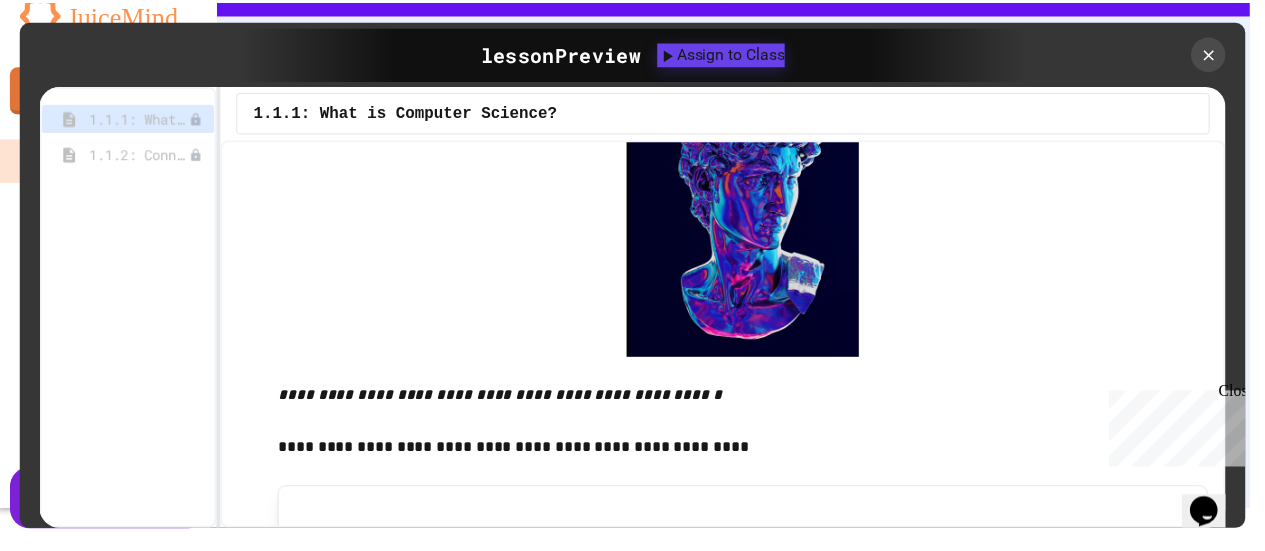scroll, scrollTop: 0, scrollLeft: 0, axis: both 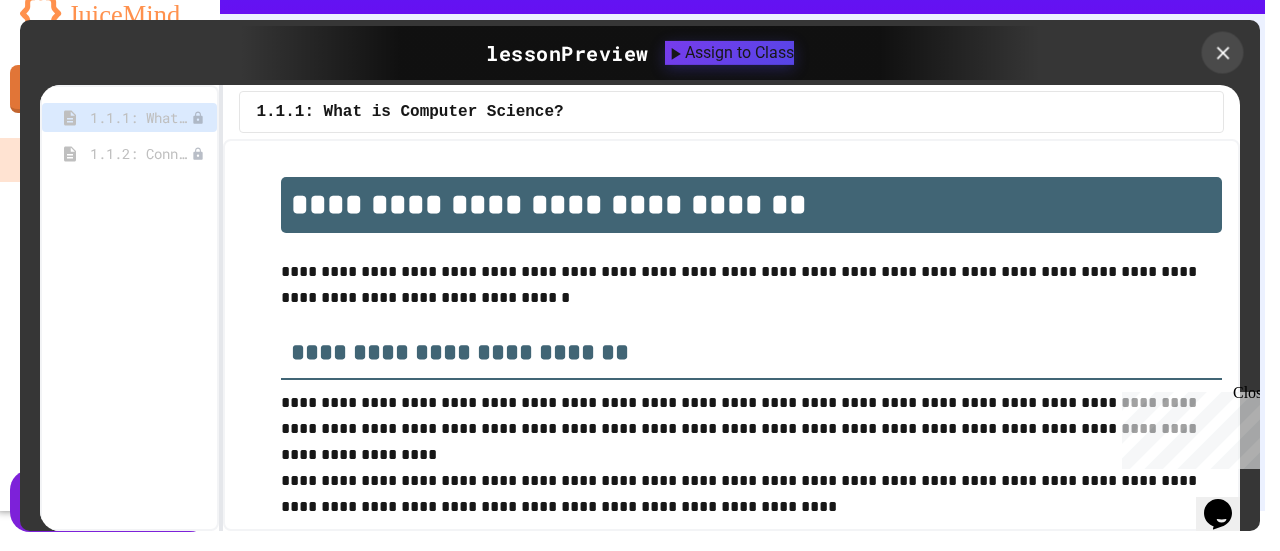 click 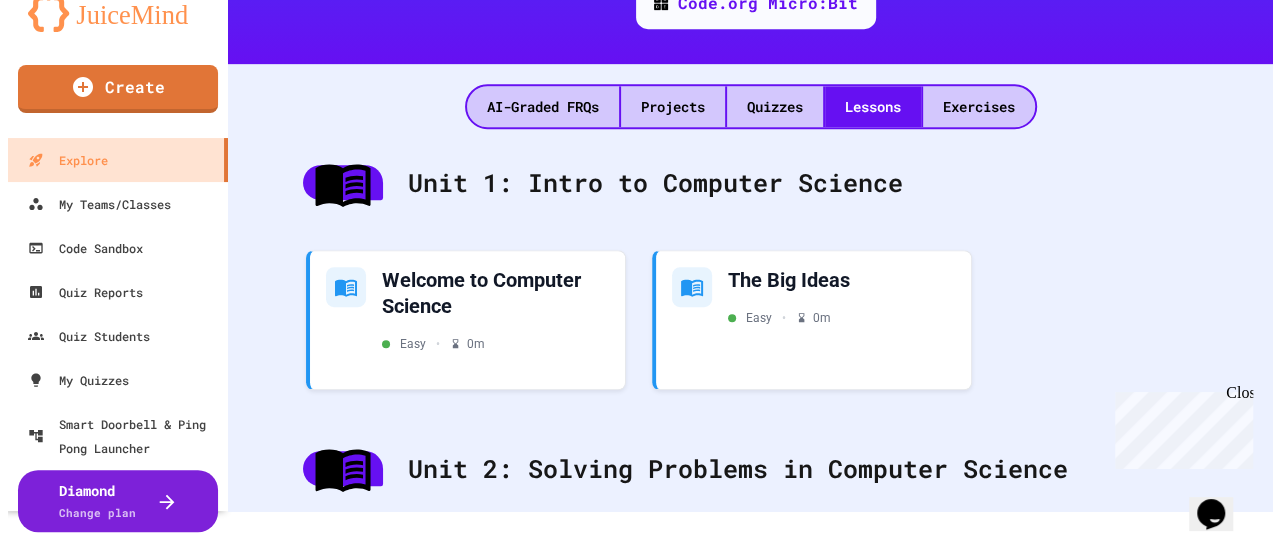 scroll, scrollTop: 454, scrollLeft: 0, axis: vertical 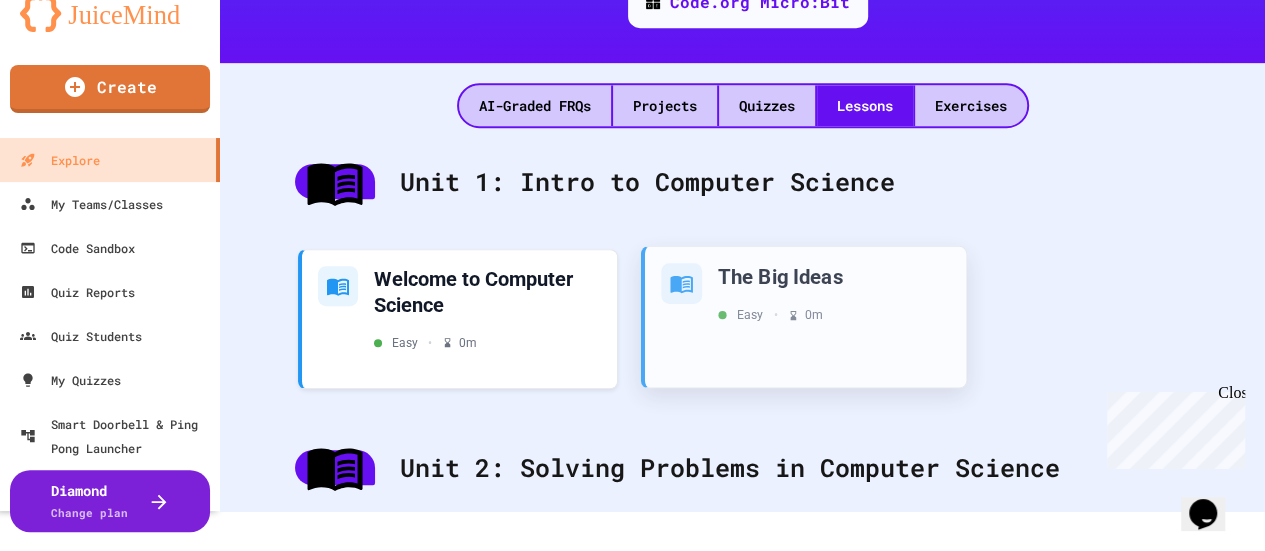 click on "The Big Ideas Easy • 0 m" at bounding box center [805, 292] 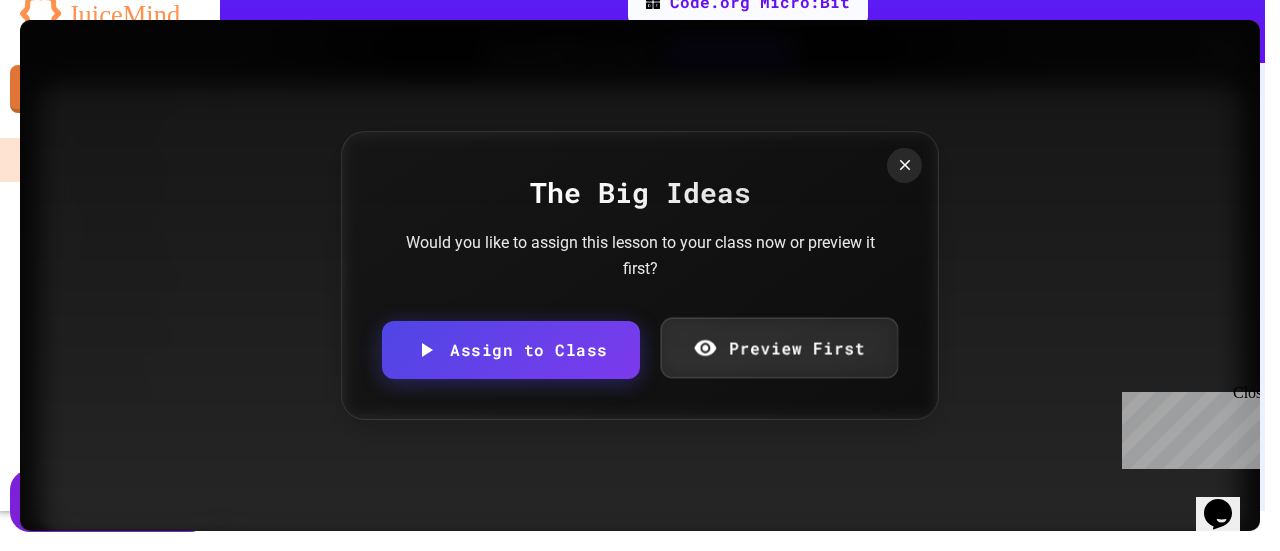 click on "Preview First" at bounding box center [778, 348] 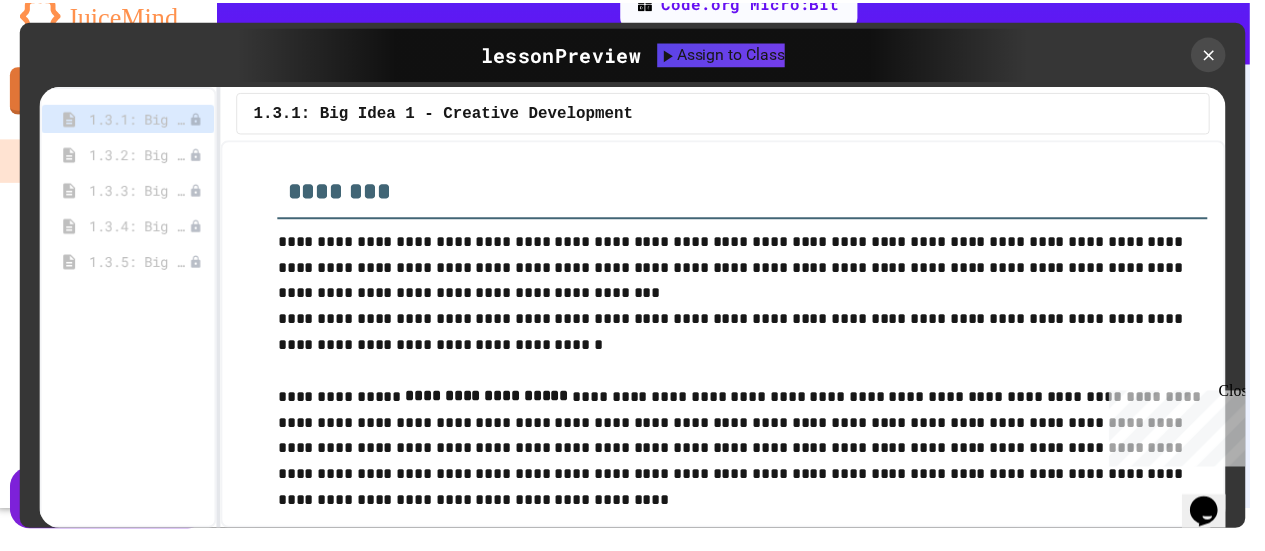 scroll, scrollTop: 0, scrollLeft: 0, axis: both 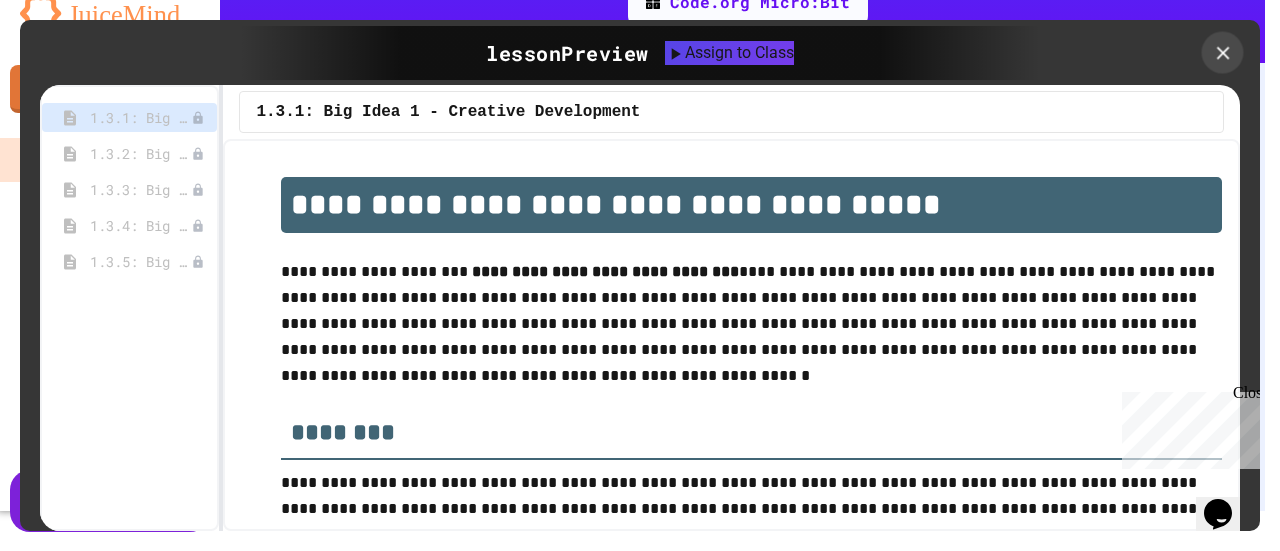 click at bounding box center [1223, 53] 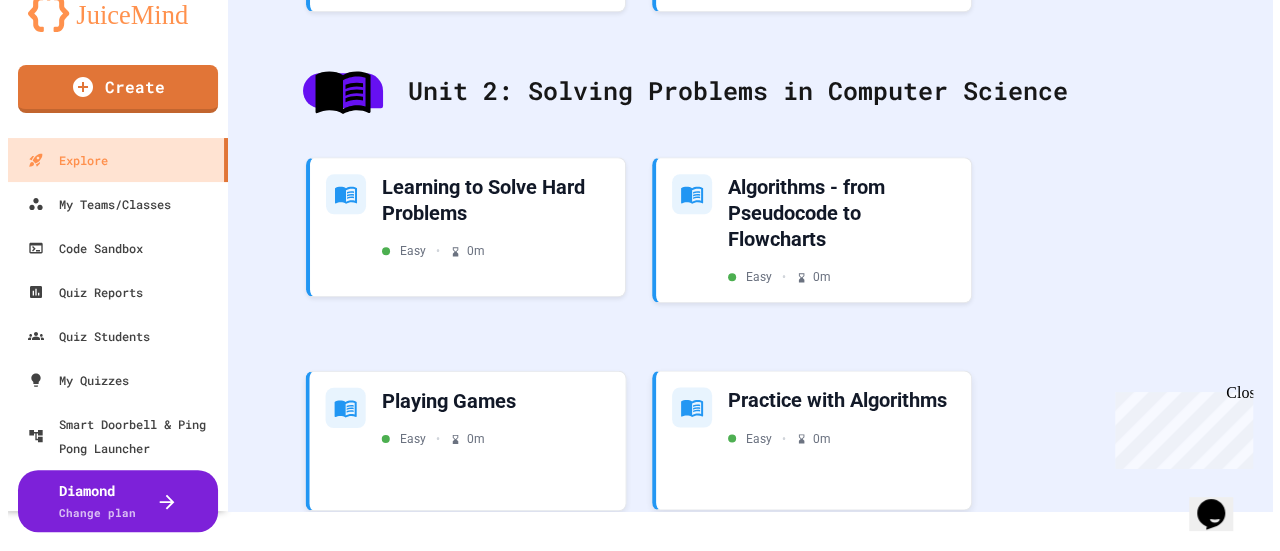 scroll, scrollTop: 832, scrollLeft: 0, axis: vertical 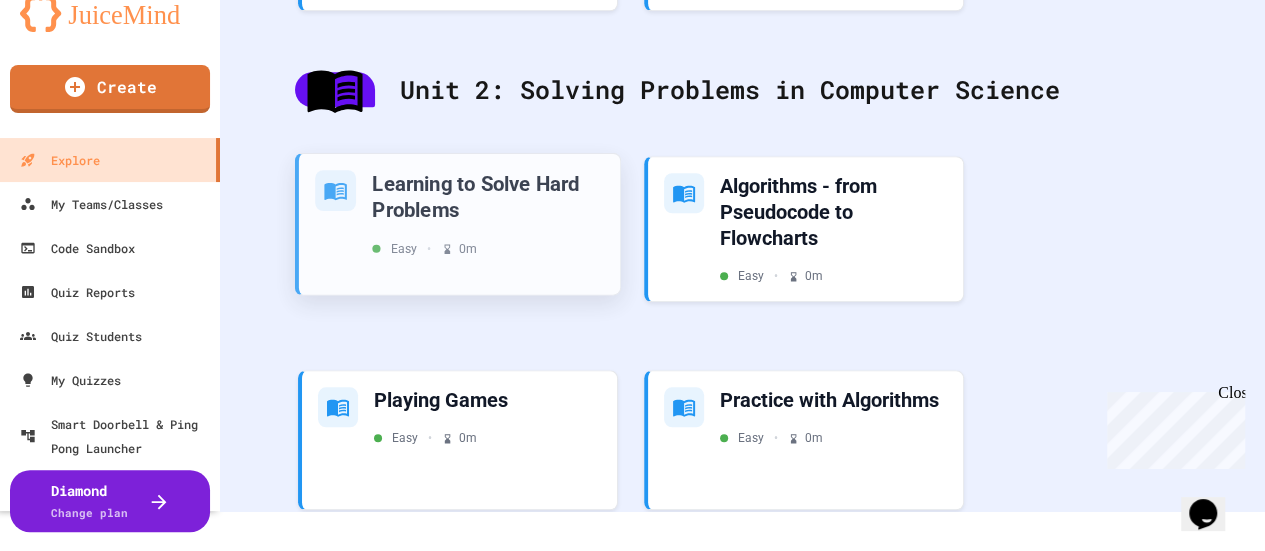 click on "Learning to Solve Hard Problems Easy • 0 m" at bounding box center (488, 214) 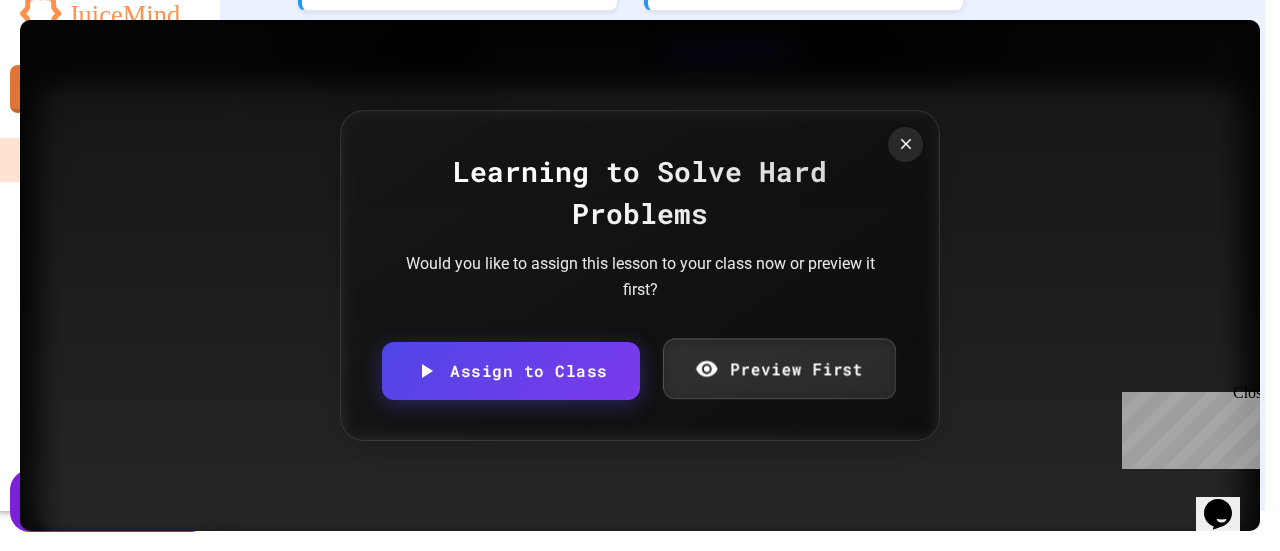 click on "Preview First" at bounding box center (778, 368) 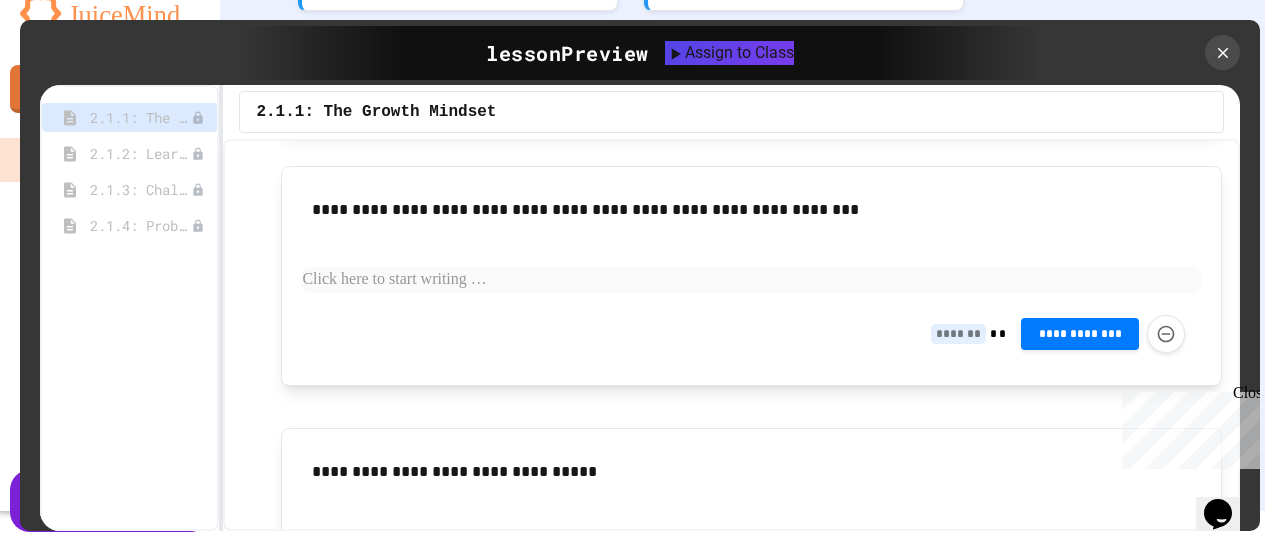 scroll, scrollTop: 1462, scrollLeft: 0, axis: vertical 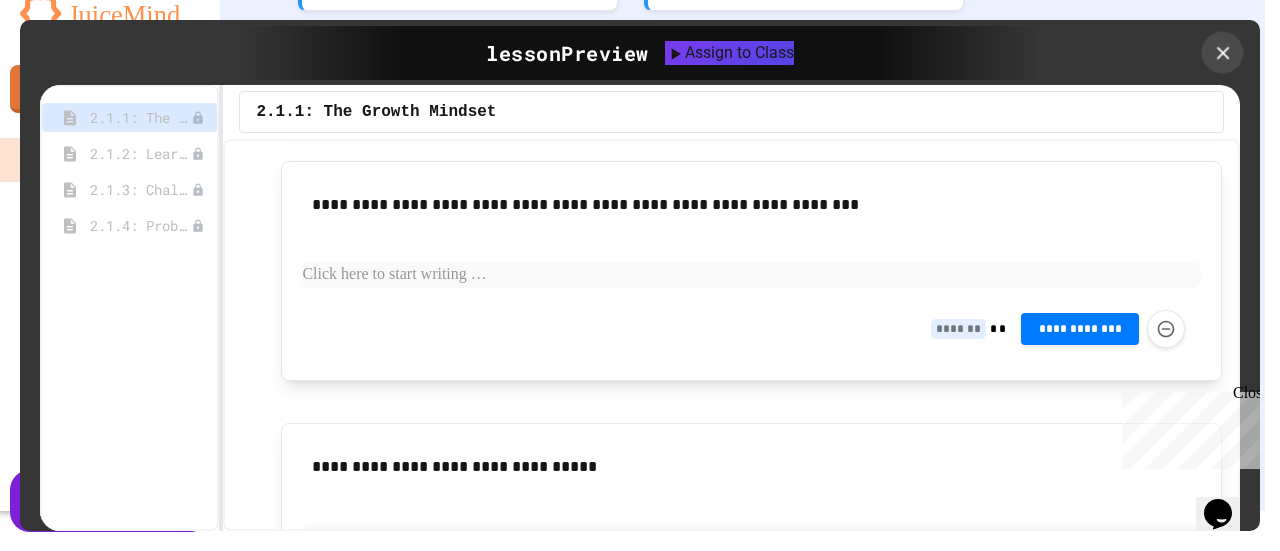 click at bounding box center [1223, 53] 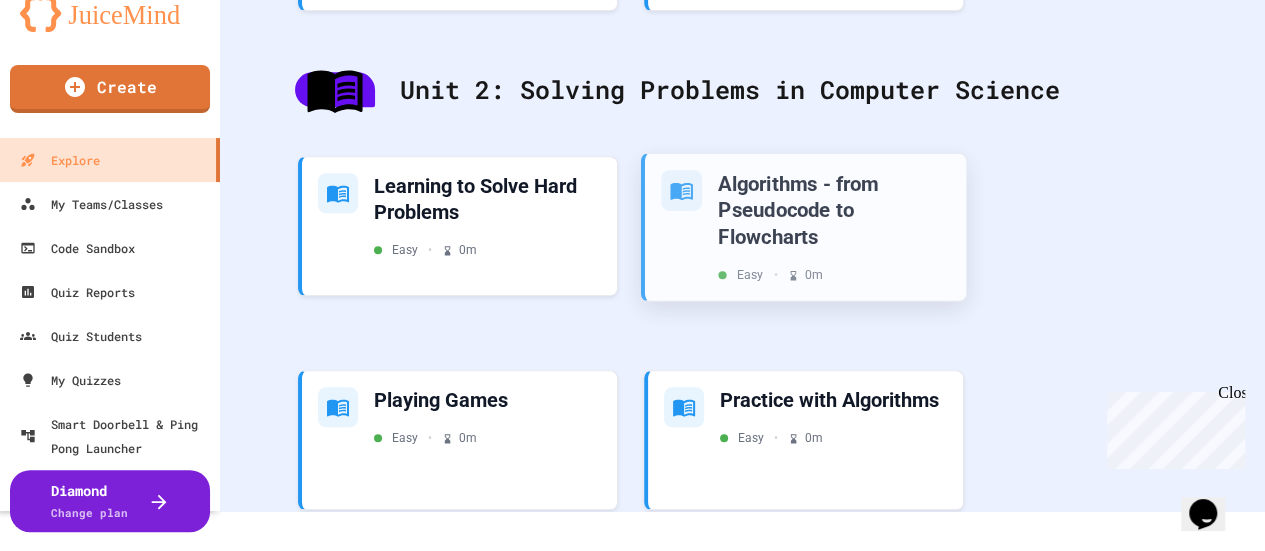 click on "Algorithms - from Pseudocode to Flowcharts" at bounding box center (834, 210) 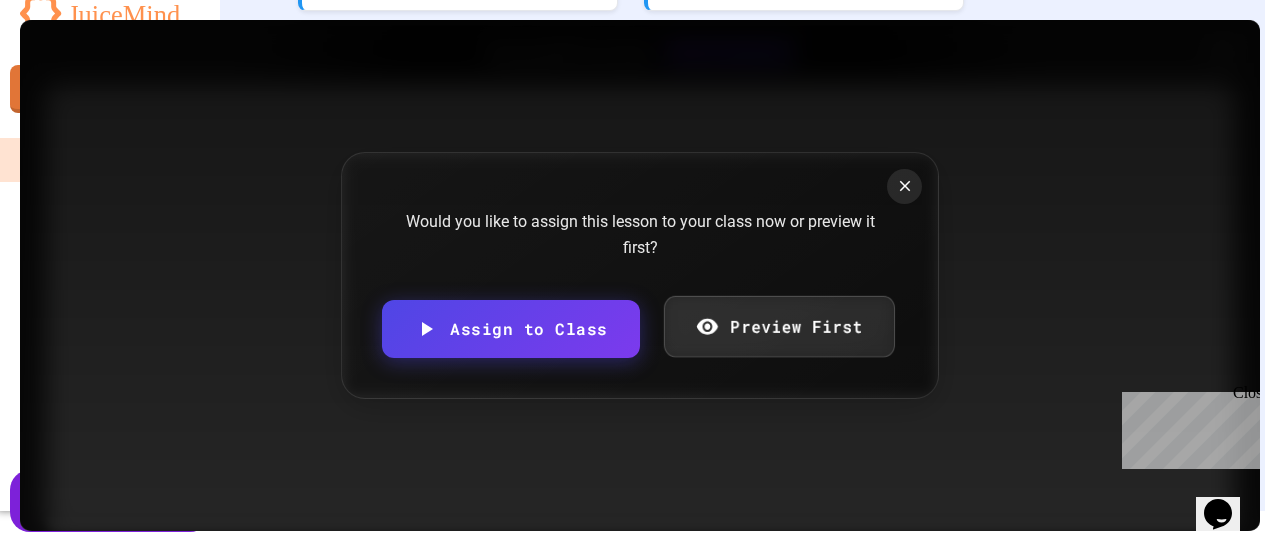click on "Would you like to assign this lesson to your class now or preview it first? Assign to Class Preview First" at bounding box center [640, 275] 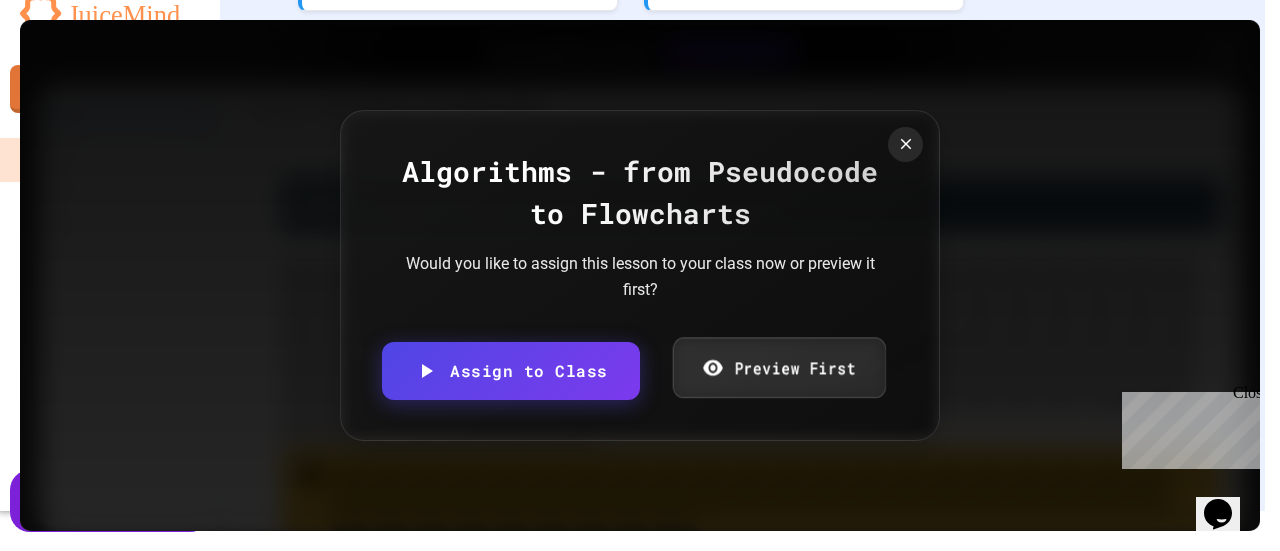 click on "Preview First" at bounding box center [778, 367] 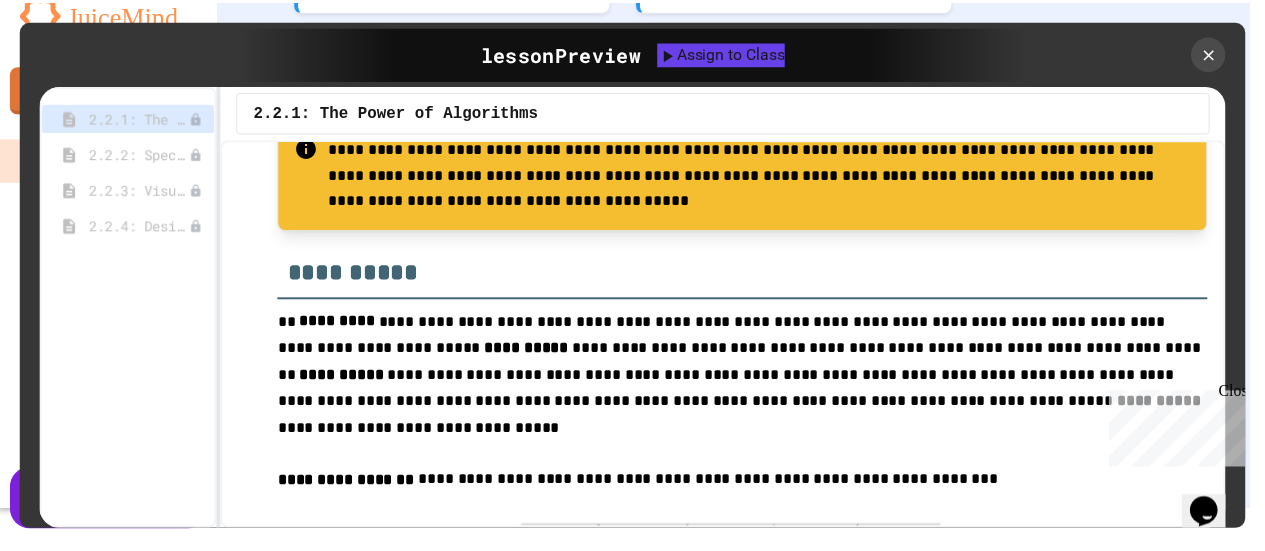 scroll, scrollTop: 0, scrollLeft: 0, axis: both 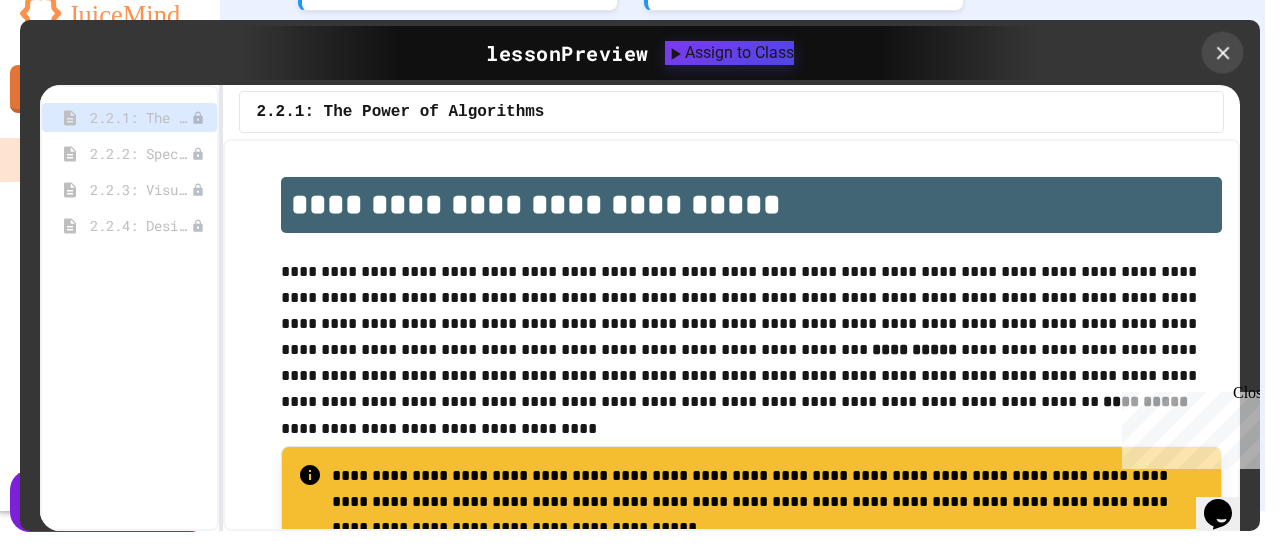 click 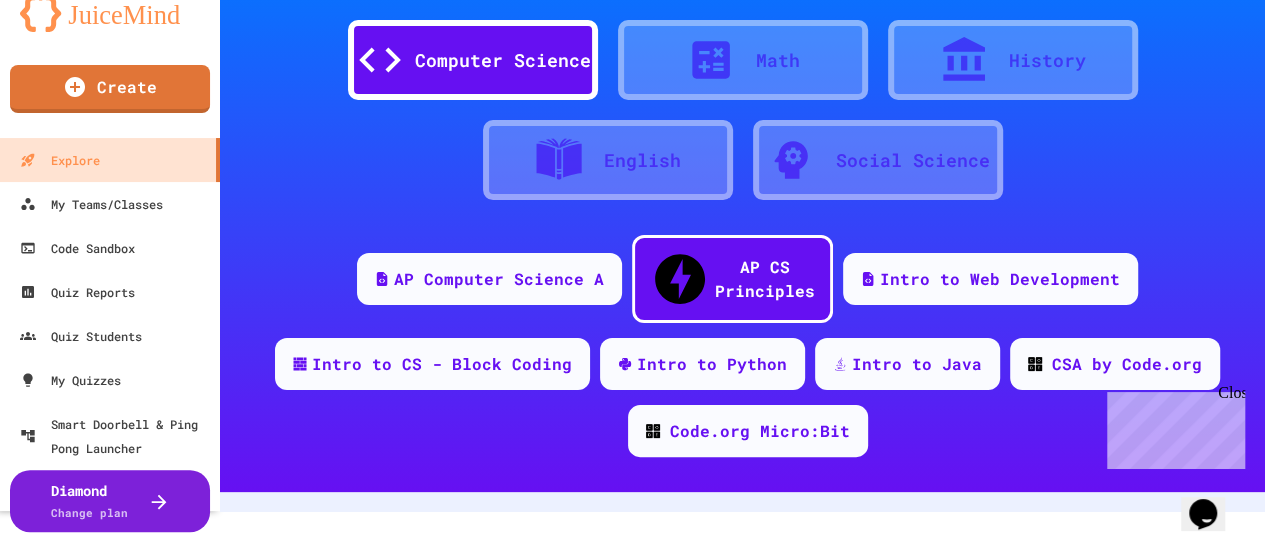 scroll, scrollTop: 0, scrollLeft: 0, axis: both 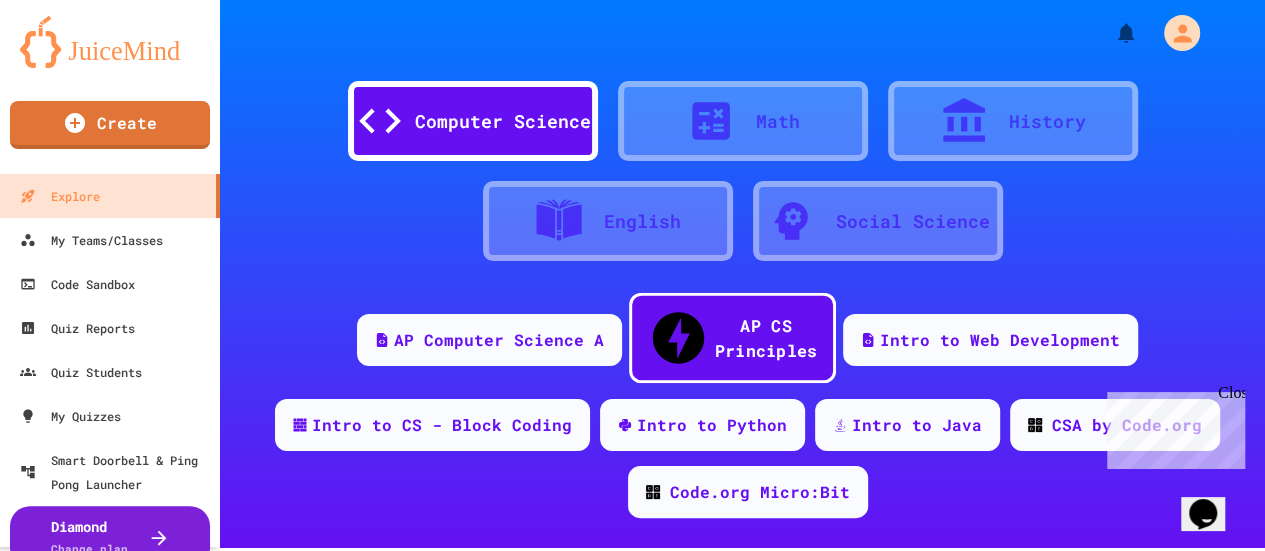 click on "AP CS Principles" at bounding box center (765, 337) 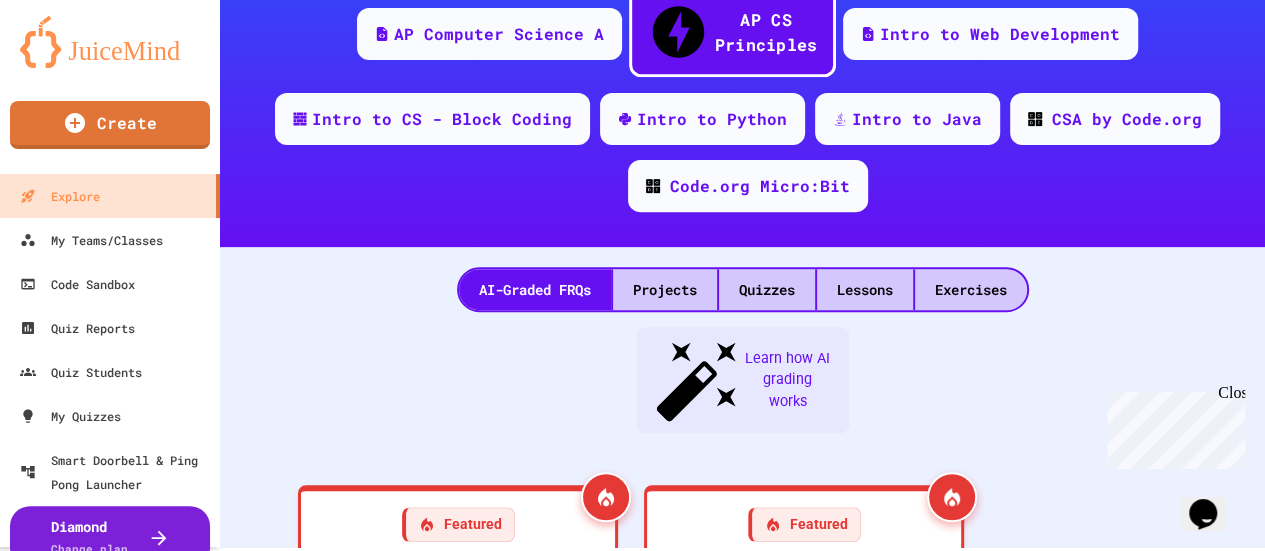 scroll, scrollTop: 310, scrollLeft: 0, axis: vertical 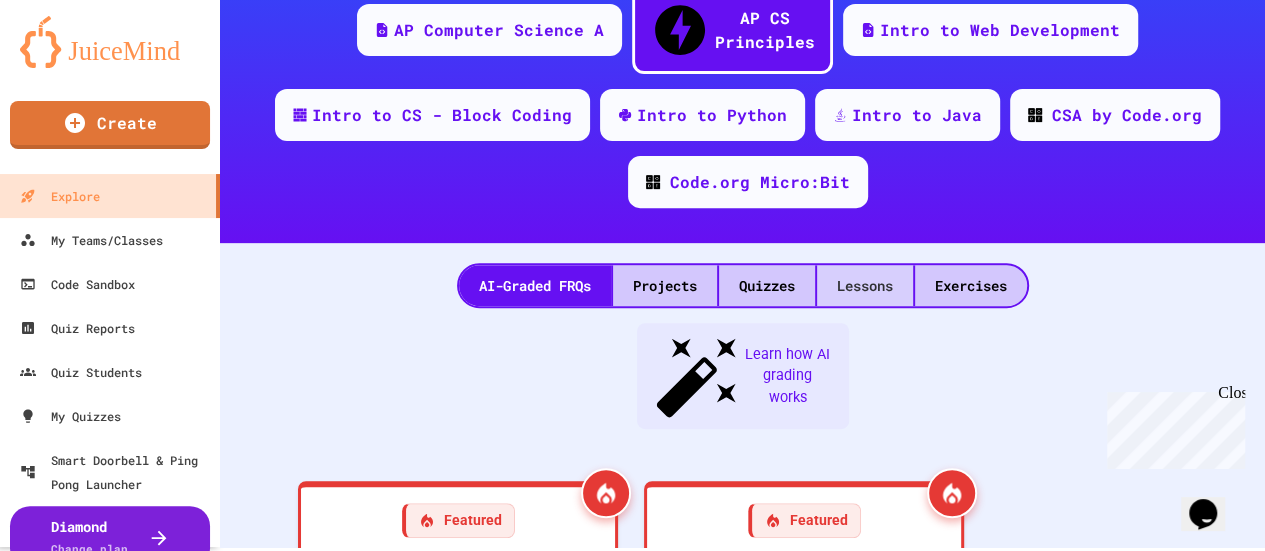 click on "Lessons" at bounding box center (865, 285) 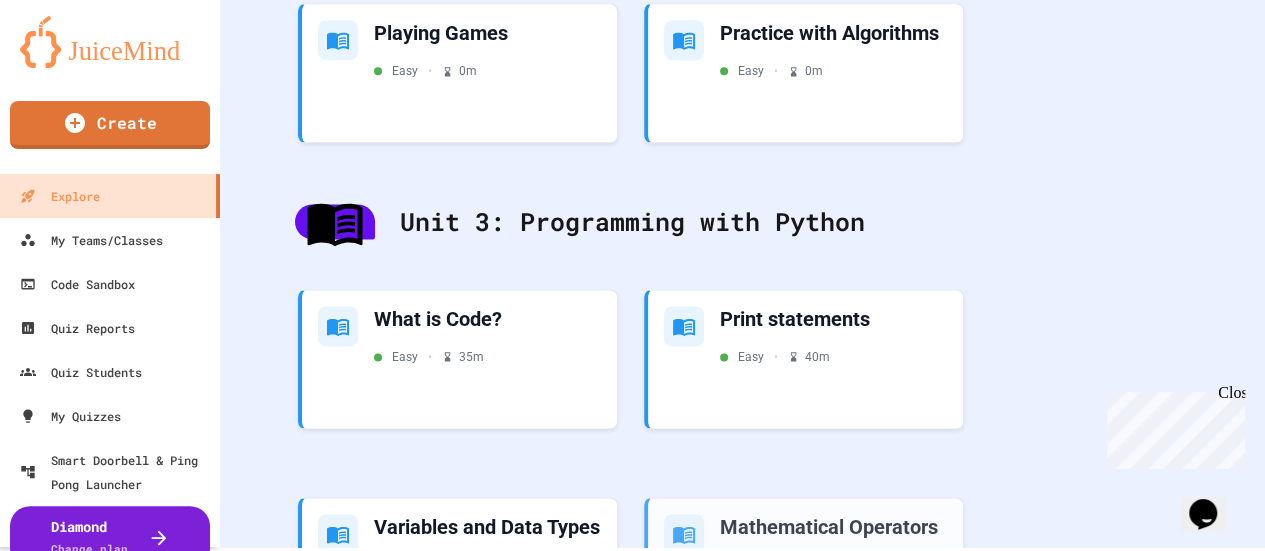 scroll, scrollTop: 1229, scrollLeft: 0, axis: vertical 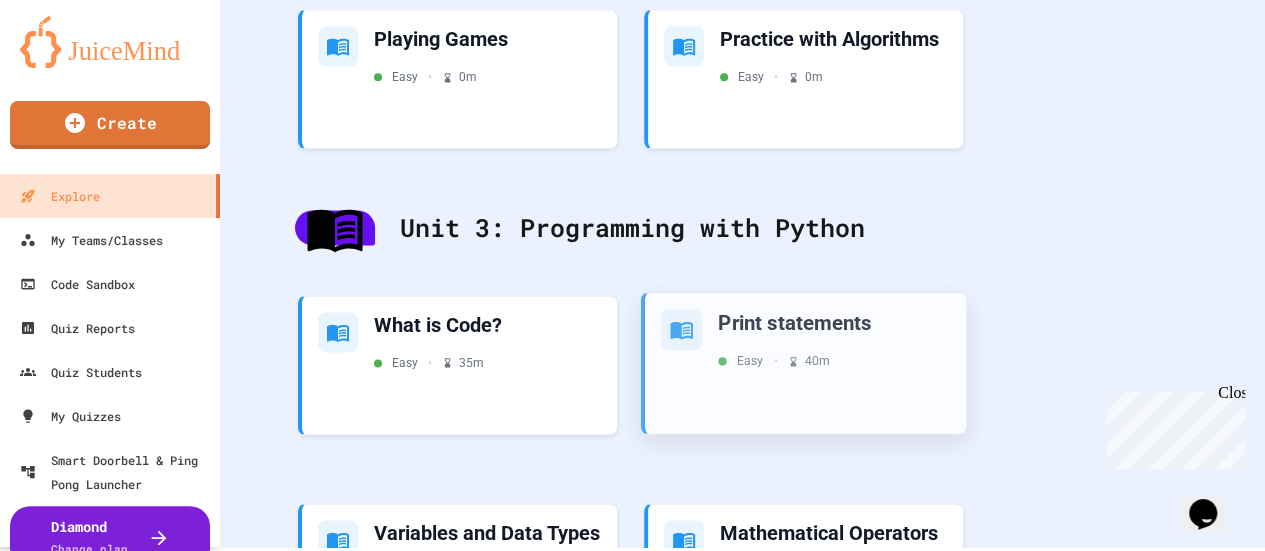 click on "Print statements" at bounding box center [834, 321] 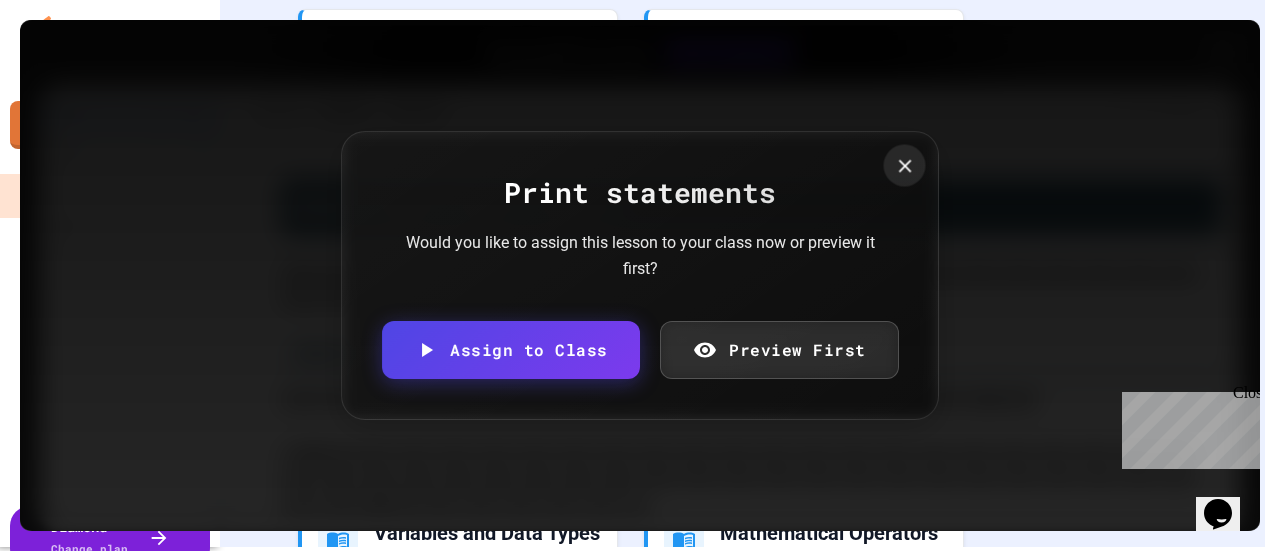 click 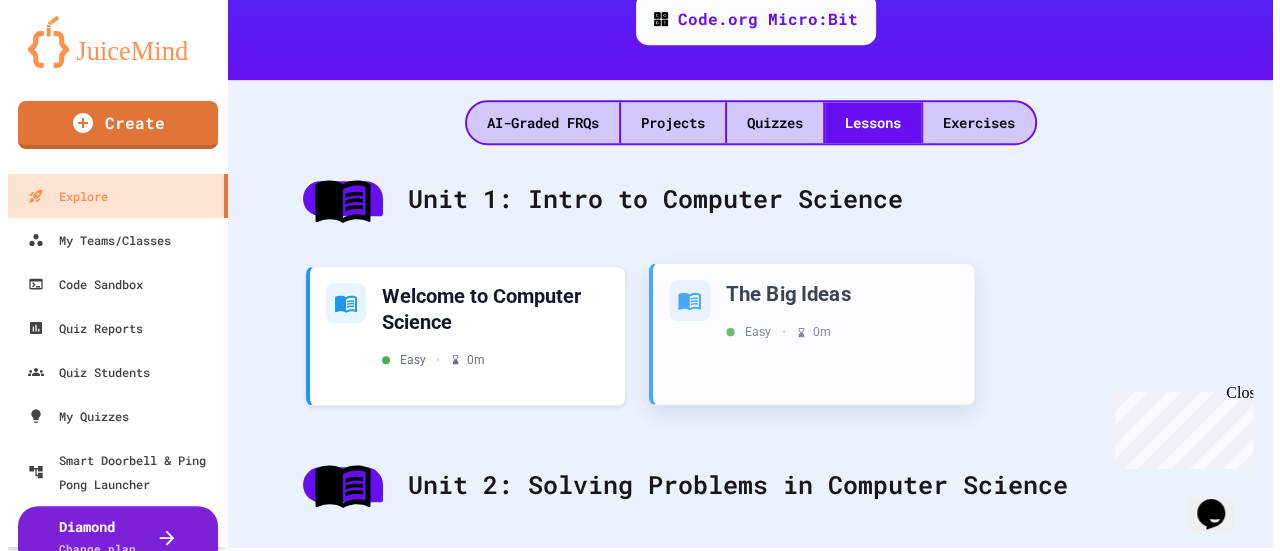 scroll, scrollTop: 477, scrollLeft: 0, axis: vertical 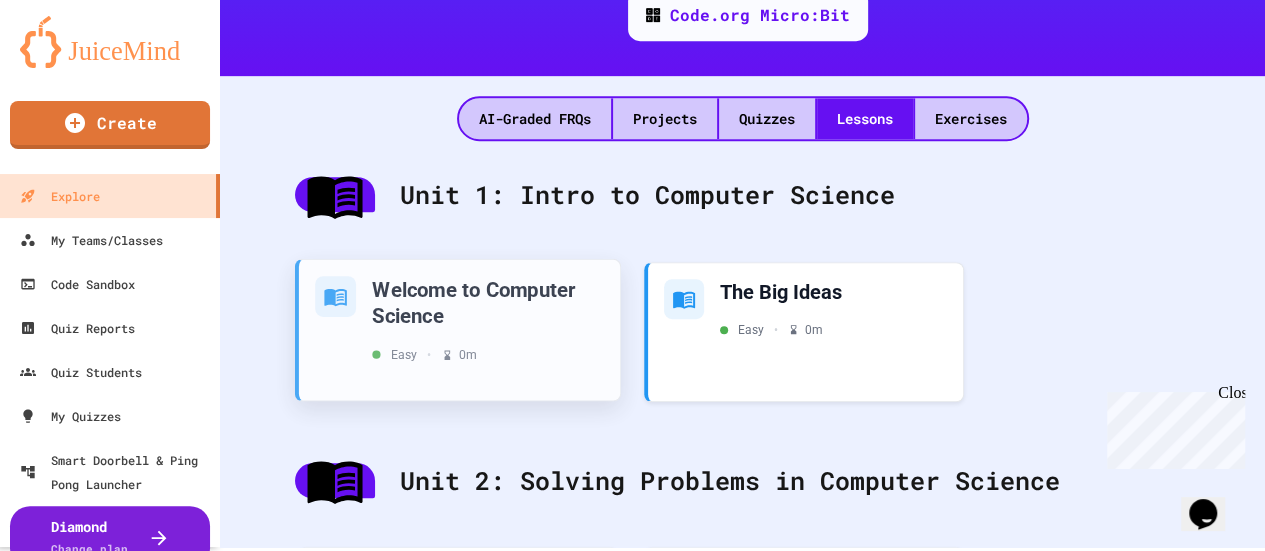 click on "Welcome to Computer Science" at bounding box center [488, 301] 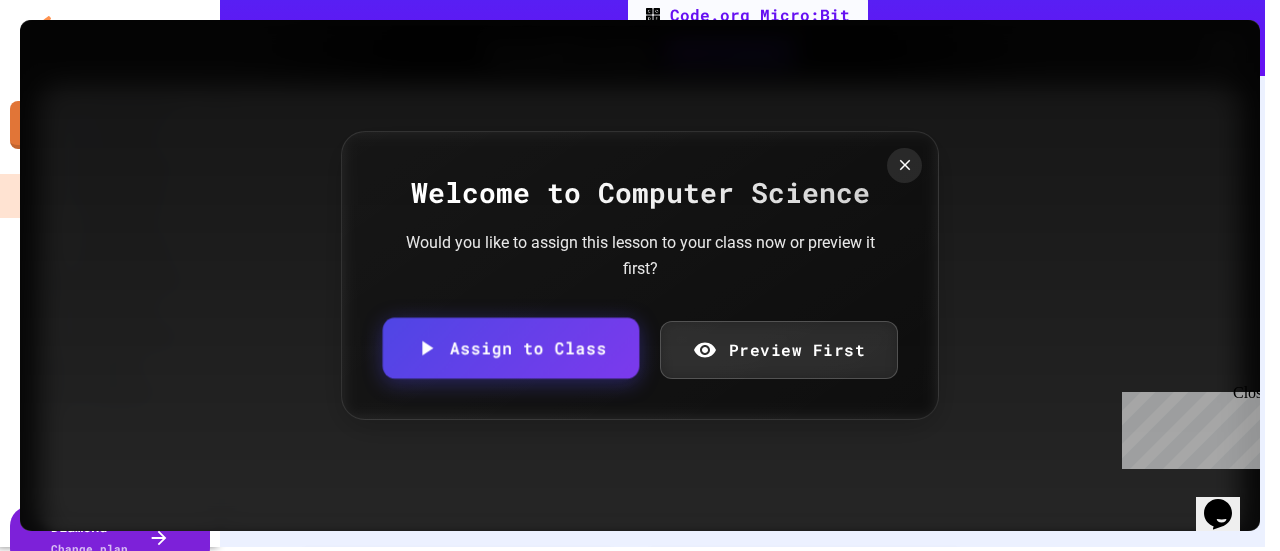 click on "Assign to Class" at bounding box center (511, 348) 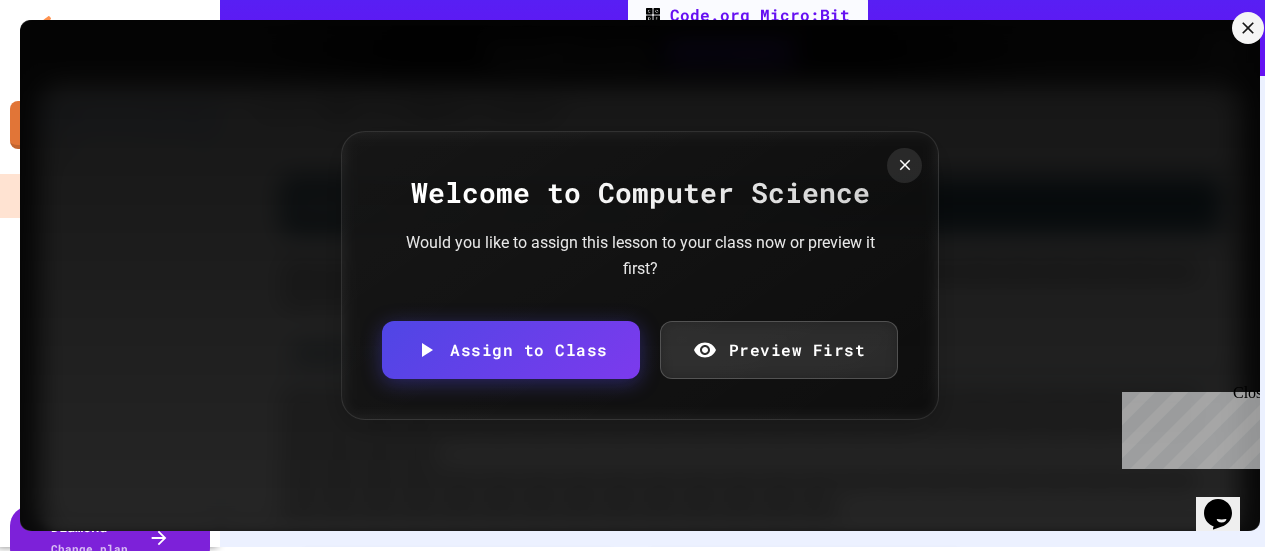 scroll, scrollTop: 3298, scrollLeft: 0, axis: vertical 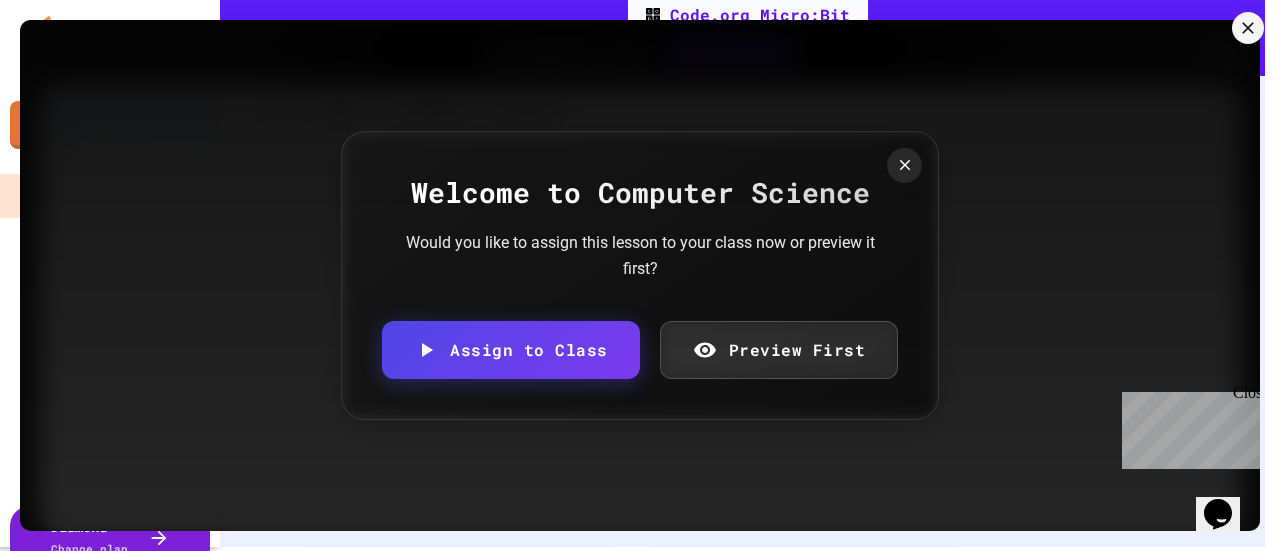 click on "Add to existing classroom" at bounding box center [138, 679] 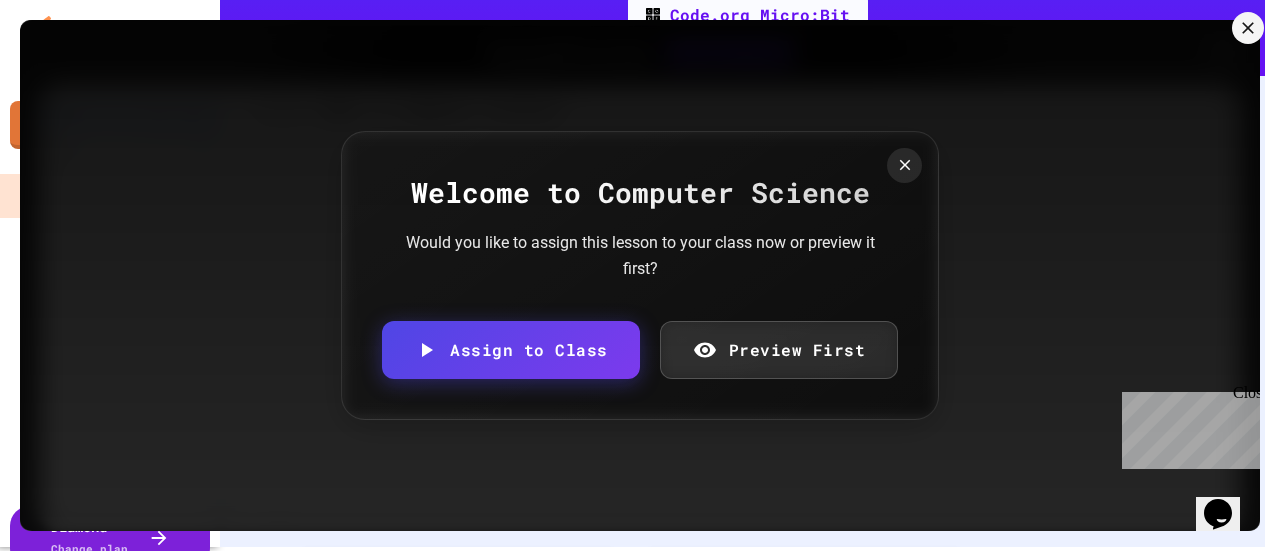 scroll, scrollTop: 0, scrollLeft: 0, axis: both 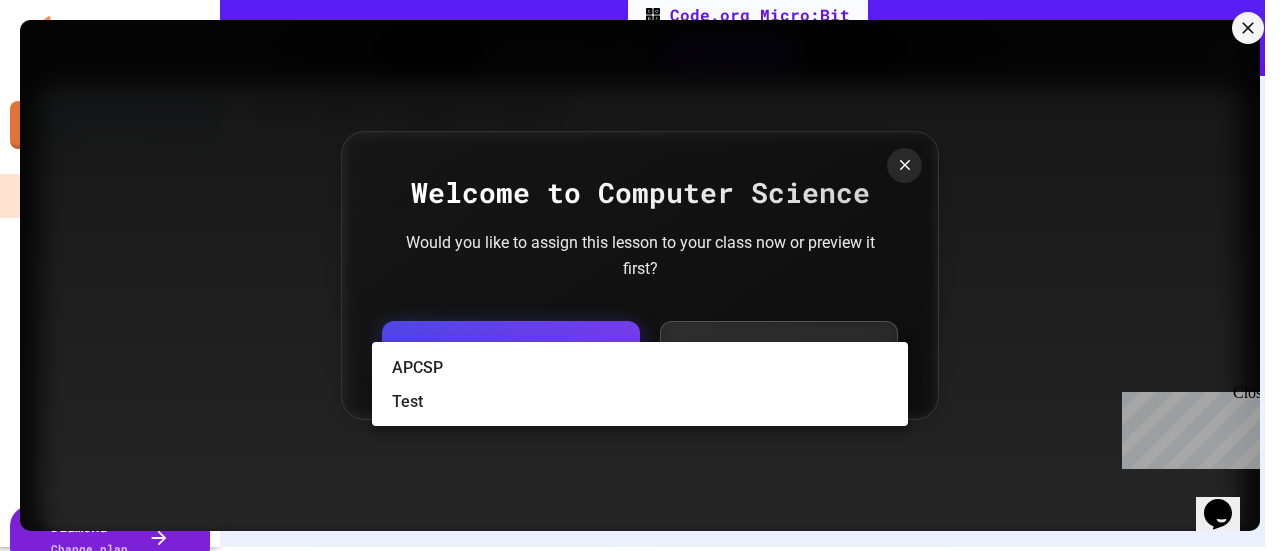 click on "We are updating our servers at 7PM EST on 3/11/2025. JuiceMind should continue to work as expected, but if you experience any issues, please chat with us.  Create Explore My Teams/Classes Code Sandbox Quiz Reports Quiz Students My Quizzes Smart Doorbell & Ping Pong Launcher Diamond Change plan Computer Science Math History English Social Science AP Computer Science A AP CS Principles Intro to Web Development Intro to CS - Block Coding Intro to Python Intro to Java CSA by Code.org Code.org Micro:Bit AI-Graded FRQs Projects Quizzes Lessons Exercises Unit 1: Intro to Computer Science Welcome to Computer Science Easy • 0 m The Big Ideas Easy • 0 m Unit 2: Solving Problems in Computer Science Learning to Solve Hard Problems Easy • 0 m Algorithms - from Pseudocode to Flowcharts Easy • 0 m Playing Games Easy • 0 m Practice with Algorithms Easy • 0 m Unit 3: Programming with Python What is Code? Easy • 35 m Print statements Easy • 40 m Variables and Data Types Easy • 30 m Easy • 35 m m" at bounding box center [640, 271] 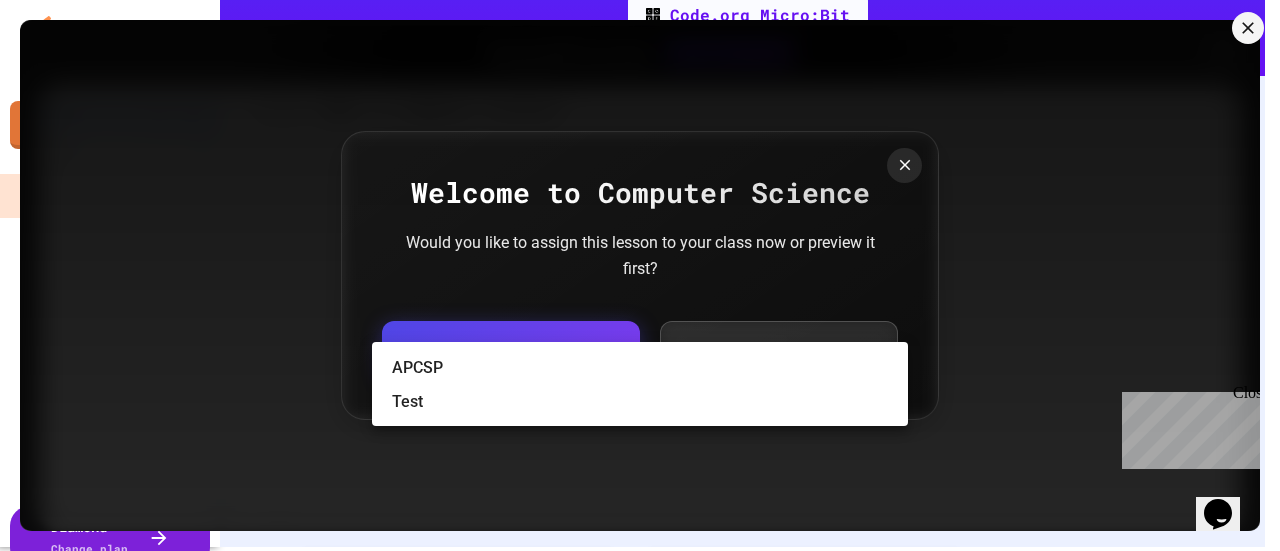click on "APCSP" at bounding box center [650, 368] 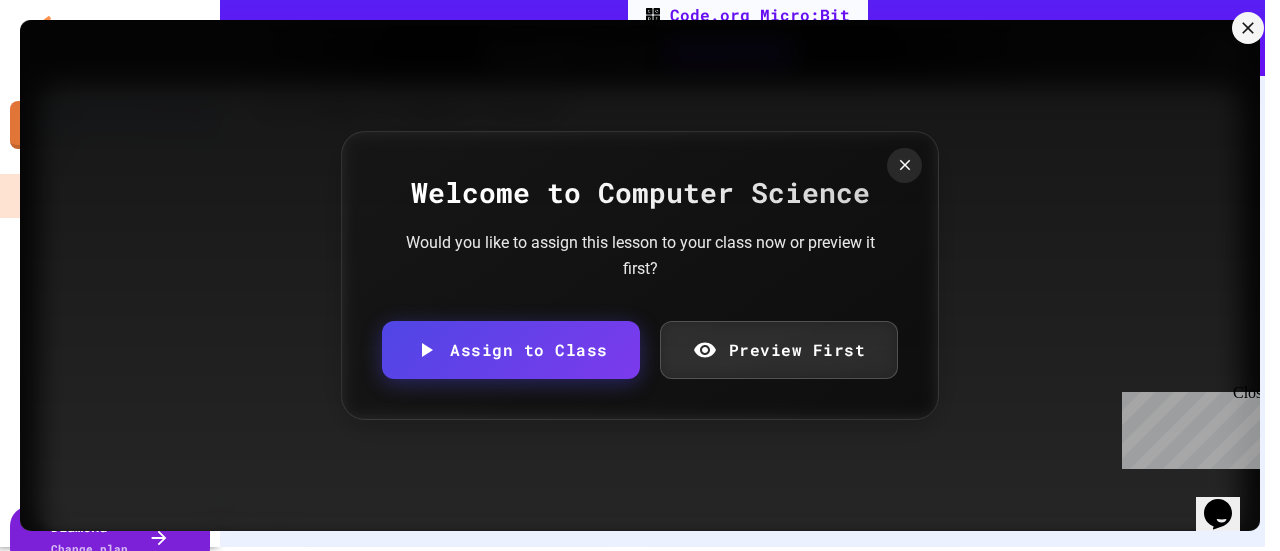 click on "Add to Classroom" at bounding box center (98, 1971) 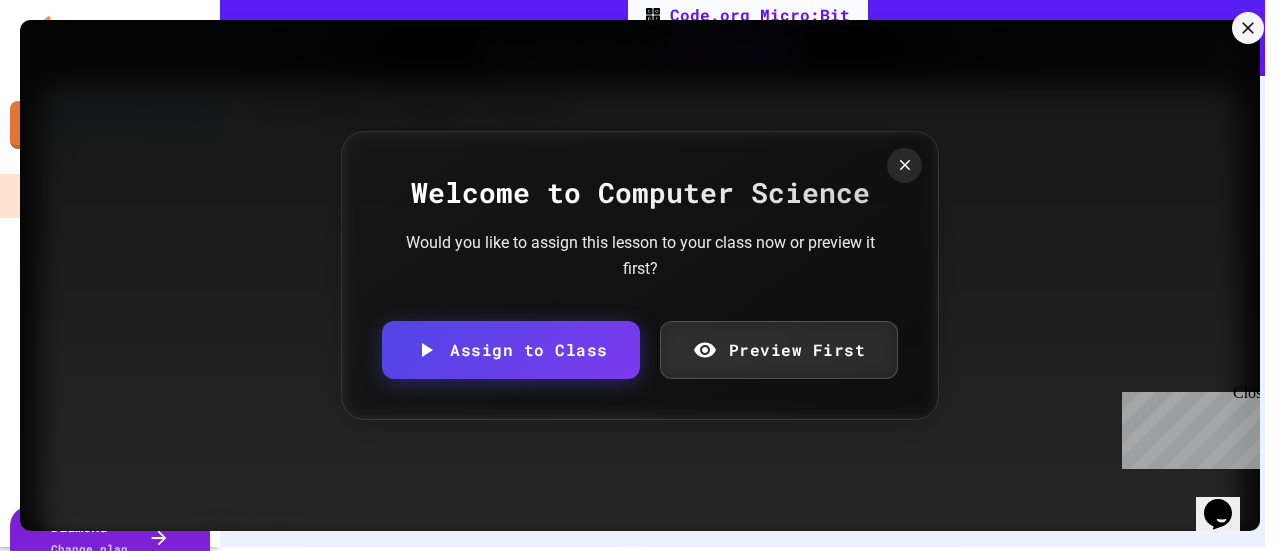 scroll, scrollTop: 0, scrollLeft: 0, axis: both 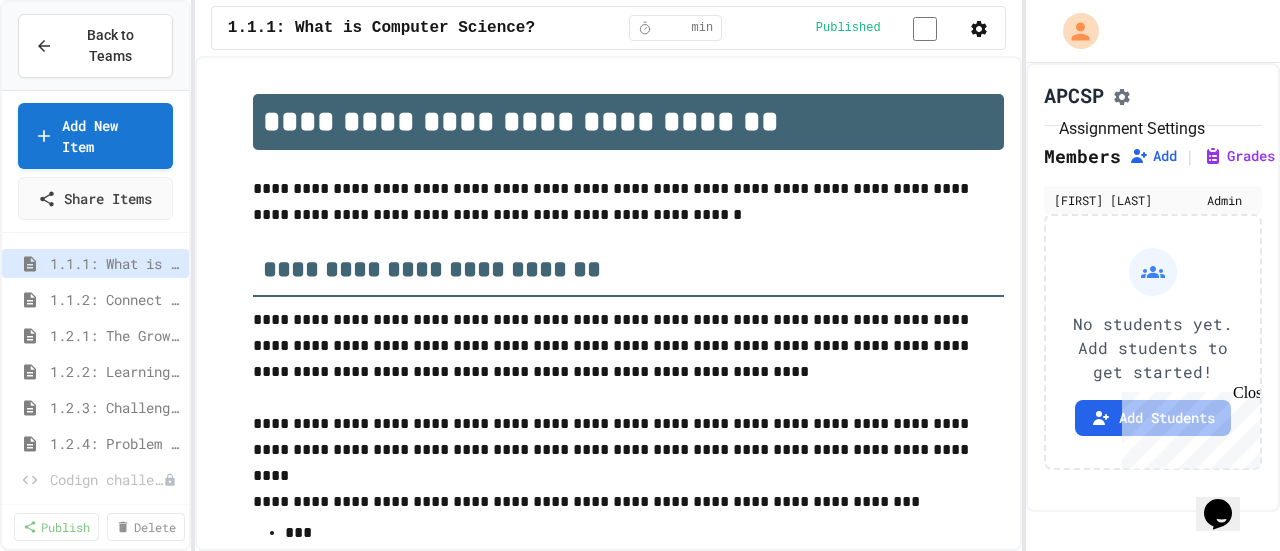 click 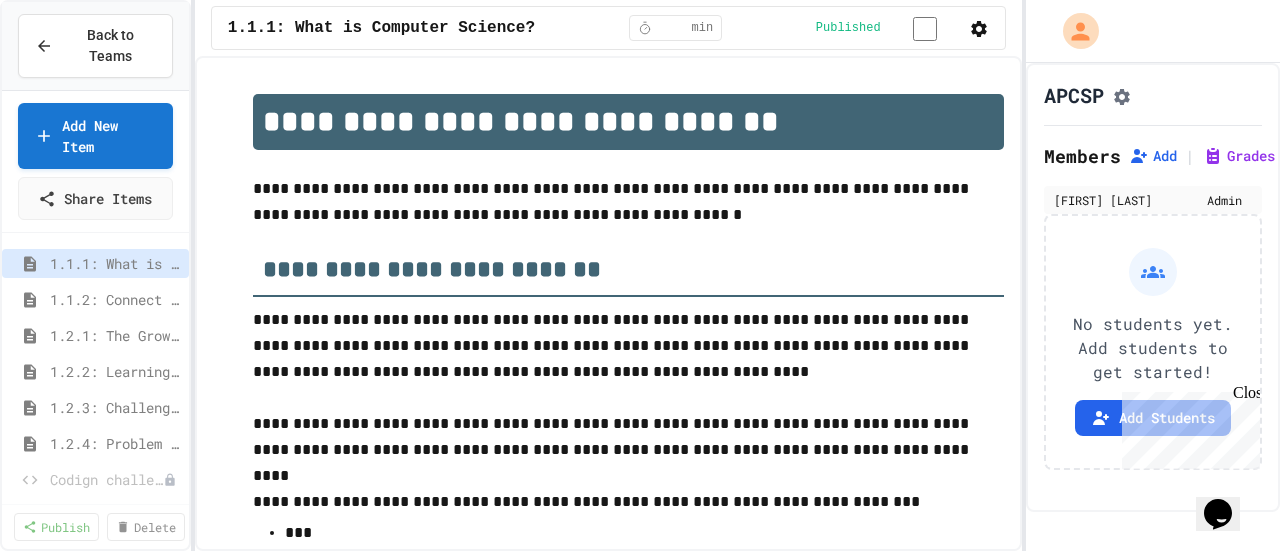click at bounding box center (900, 583) 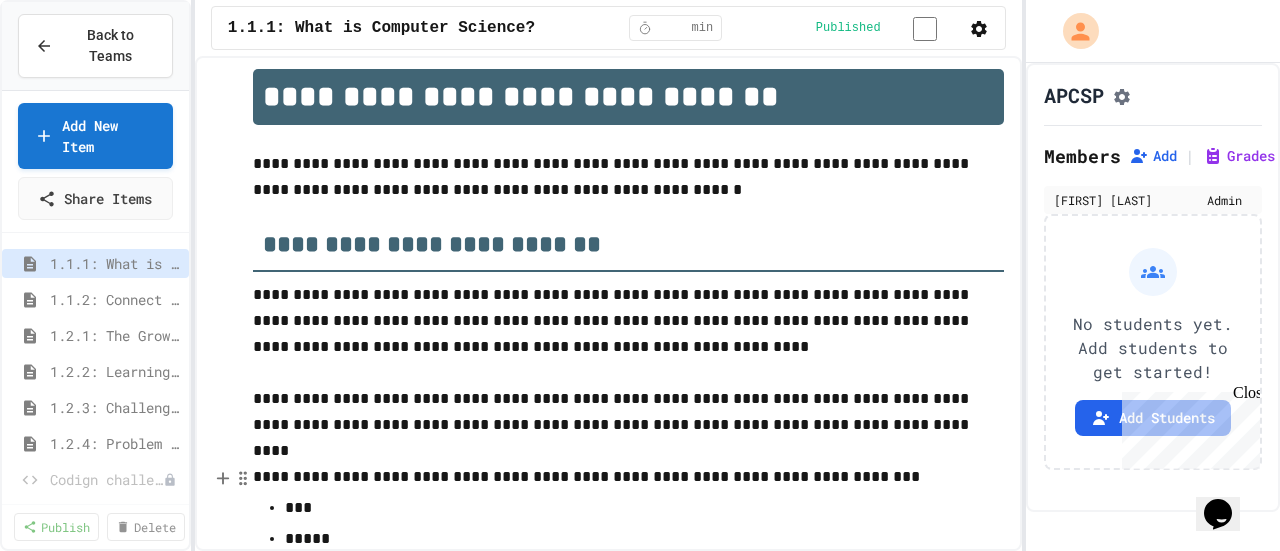 scroll, scrollTop: 0, scrollLeft: 0, axis: both 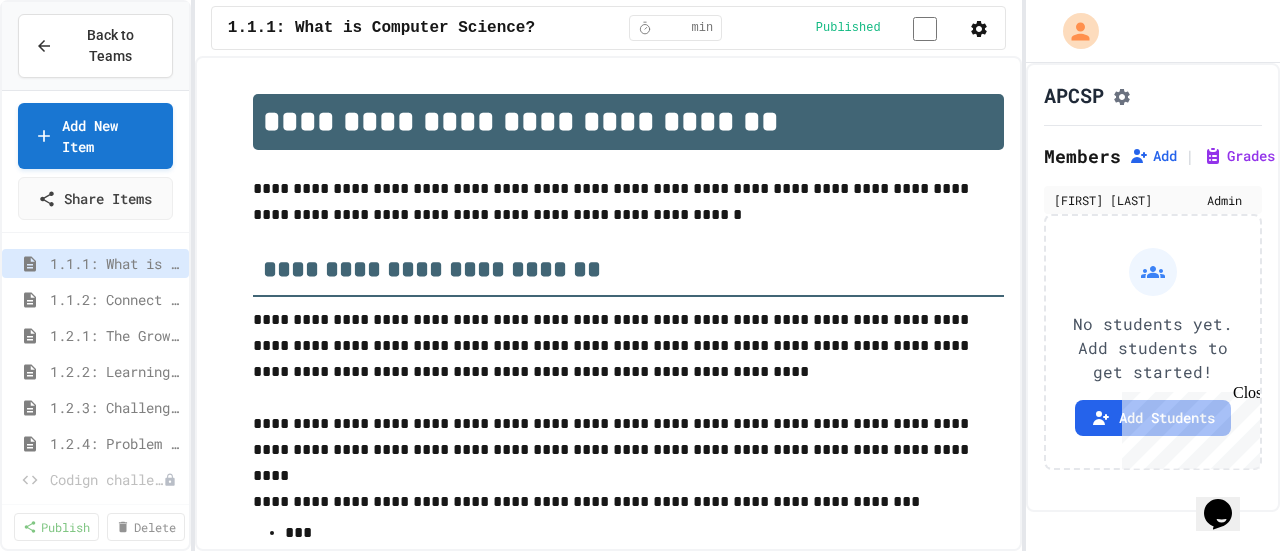 click 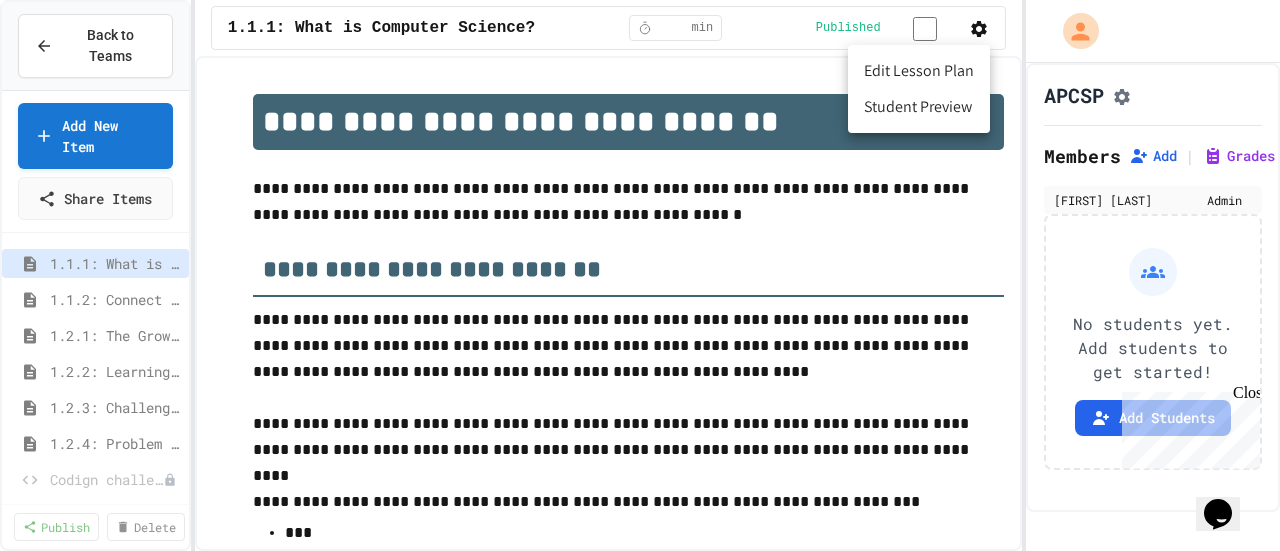 click on "Edit Lesson Plan" at bounding box center (919, 71) 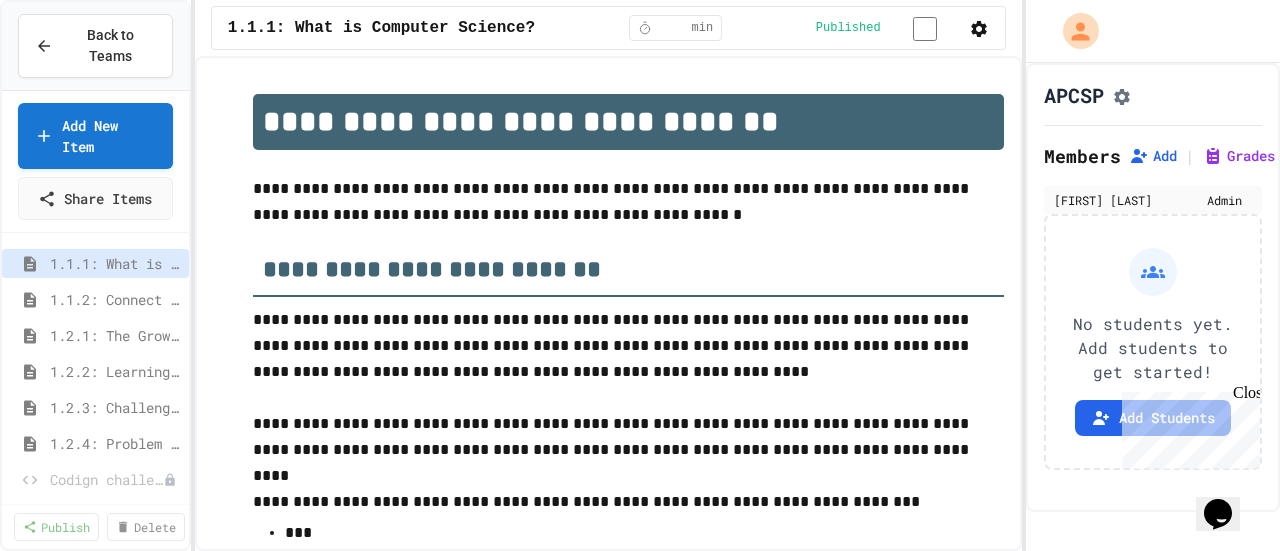 scroll, scrollTop: 2914, scrollLeft: 0, axis: vertical 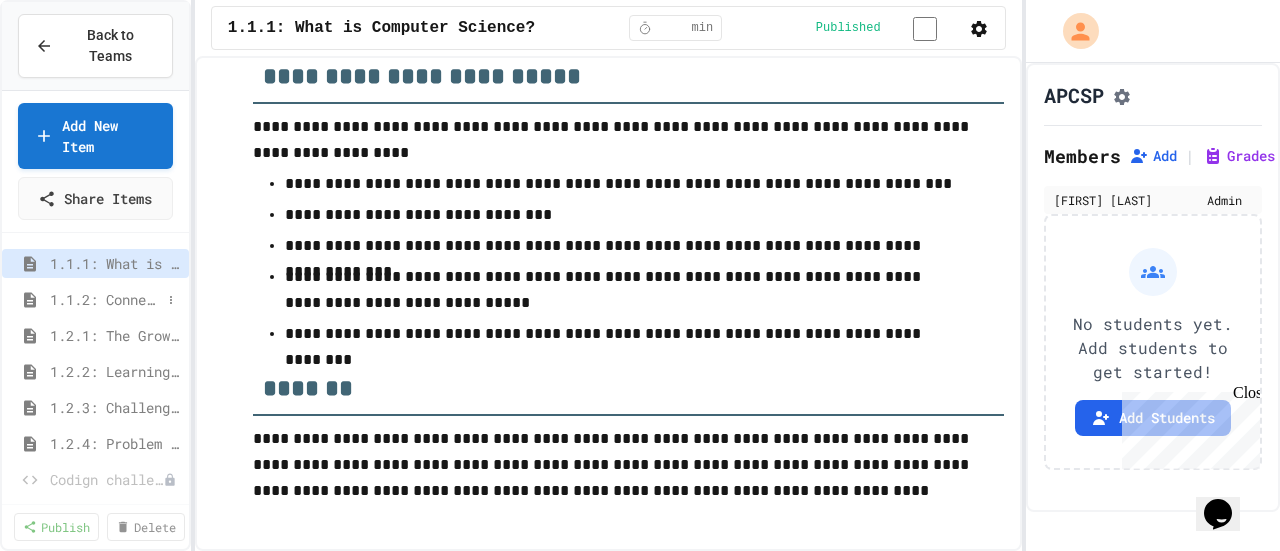 click on "1.1.2: Connect with Your World" at bounding box center (105, 299) 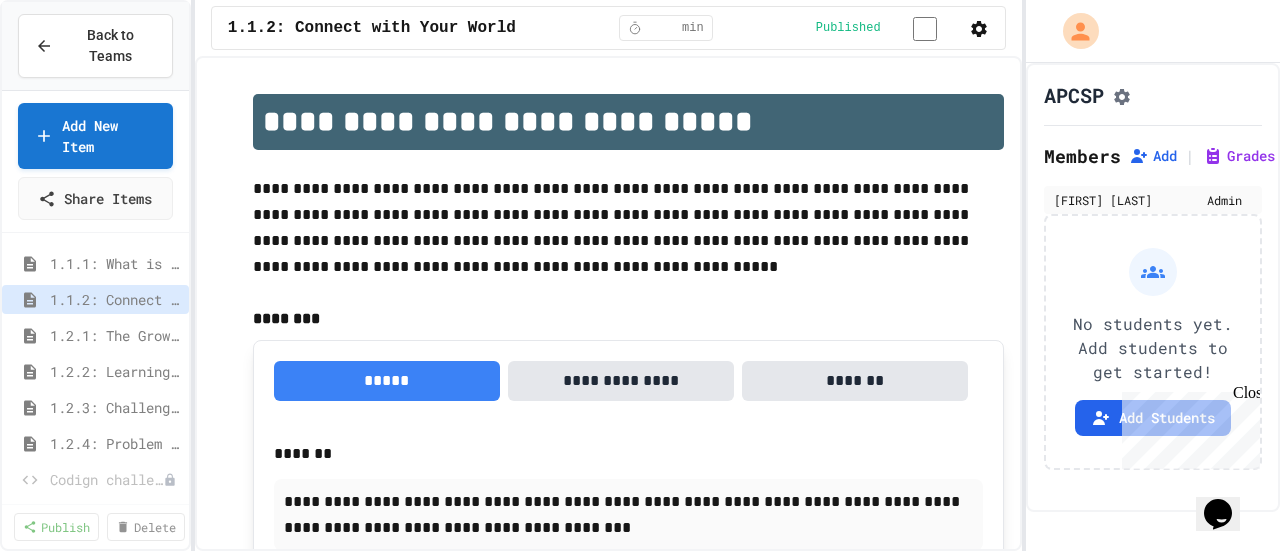 click 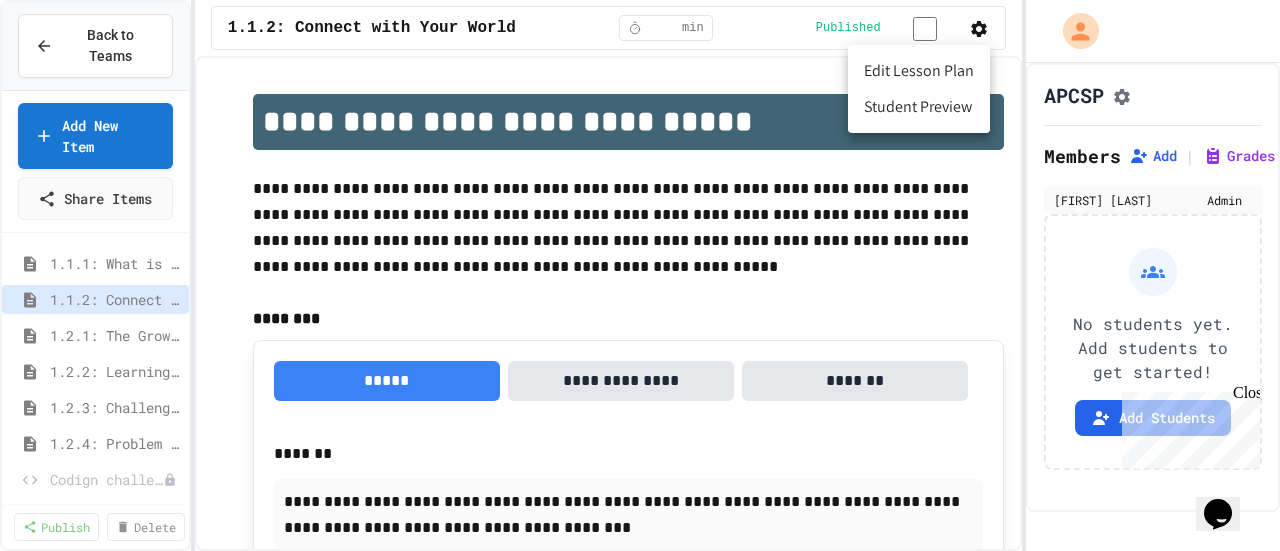 click on "Edit Lesson Plan" at bounding box center (919, 71) 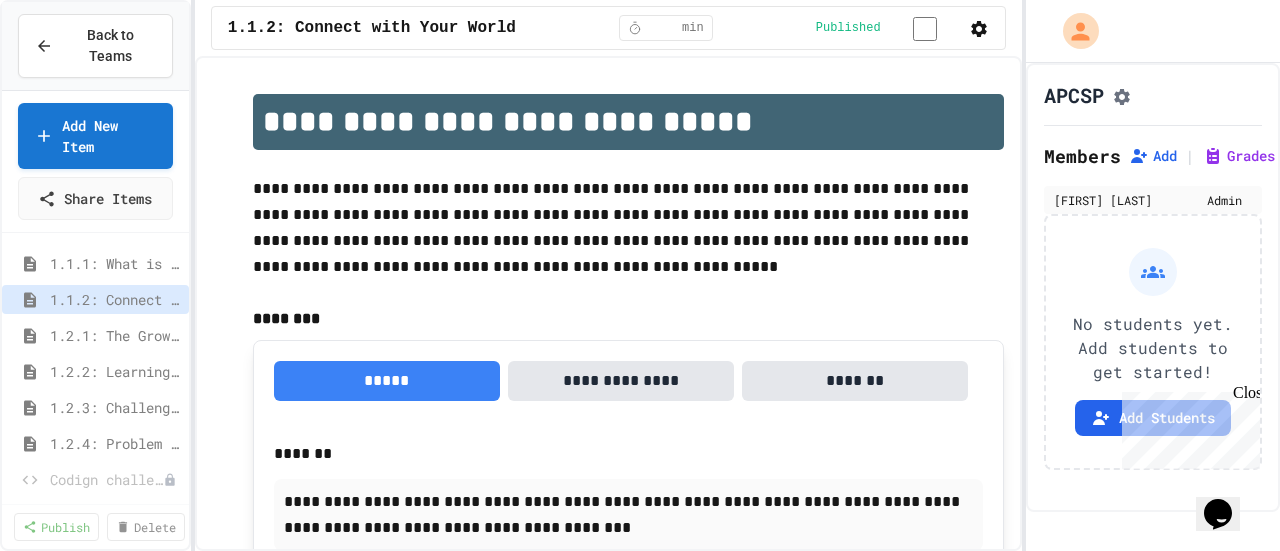 click 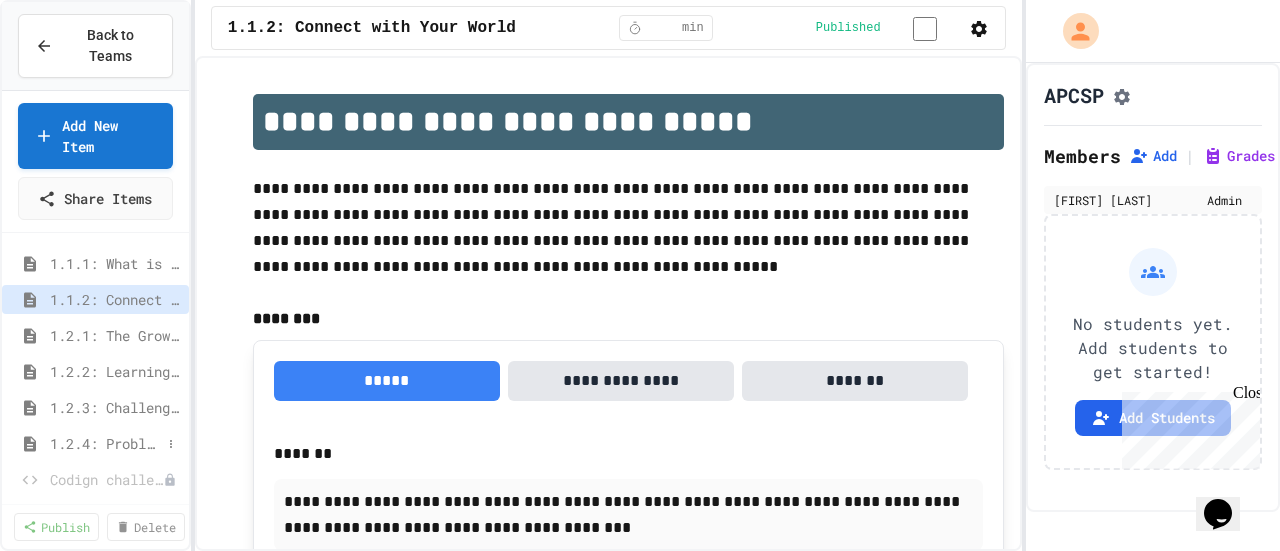 scroll, scrollTop: 64, scrollLeft: 0, axis: vertical 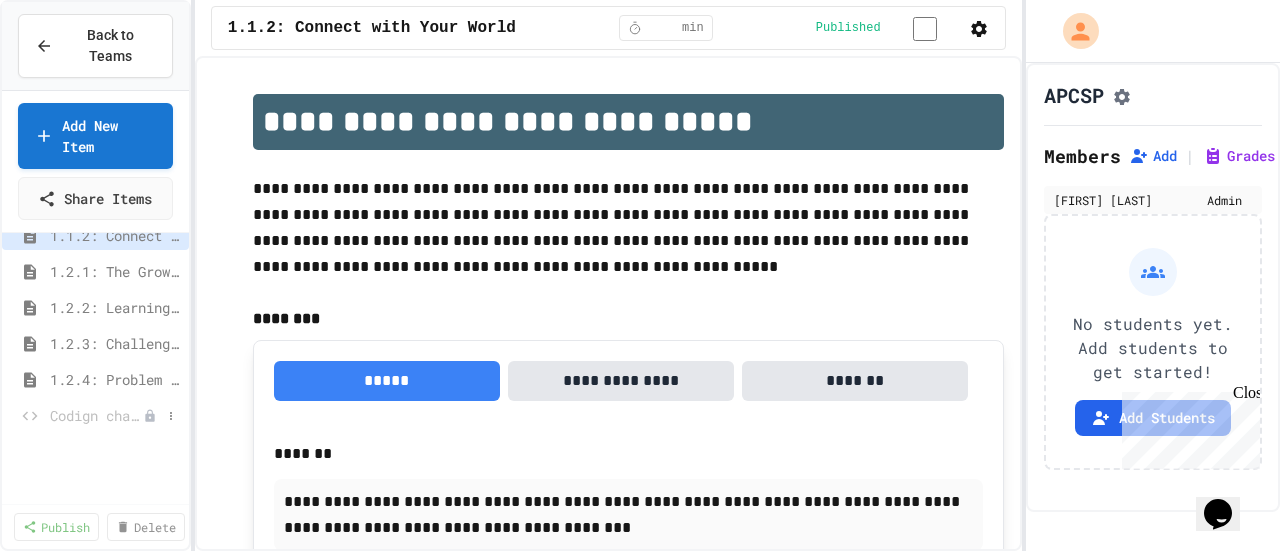 click on "Codign challenge 1" at bounding box center [96, 415] 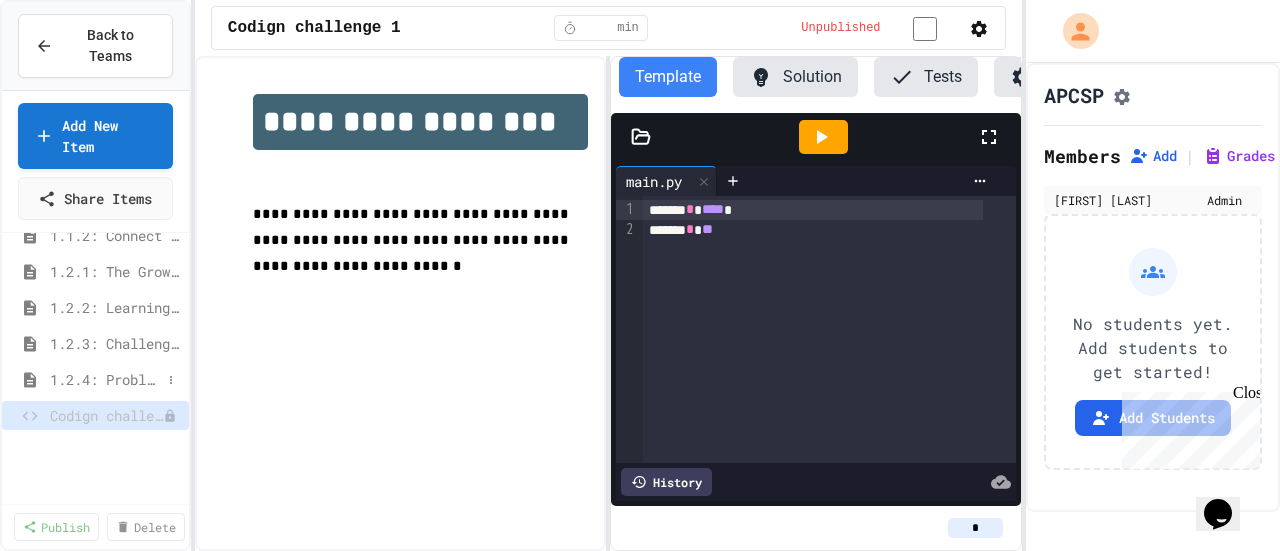 click on "1.2.4: Problem Solving Practice" at bounding box center (105, 379) 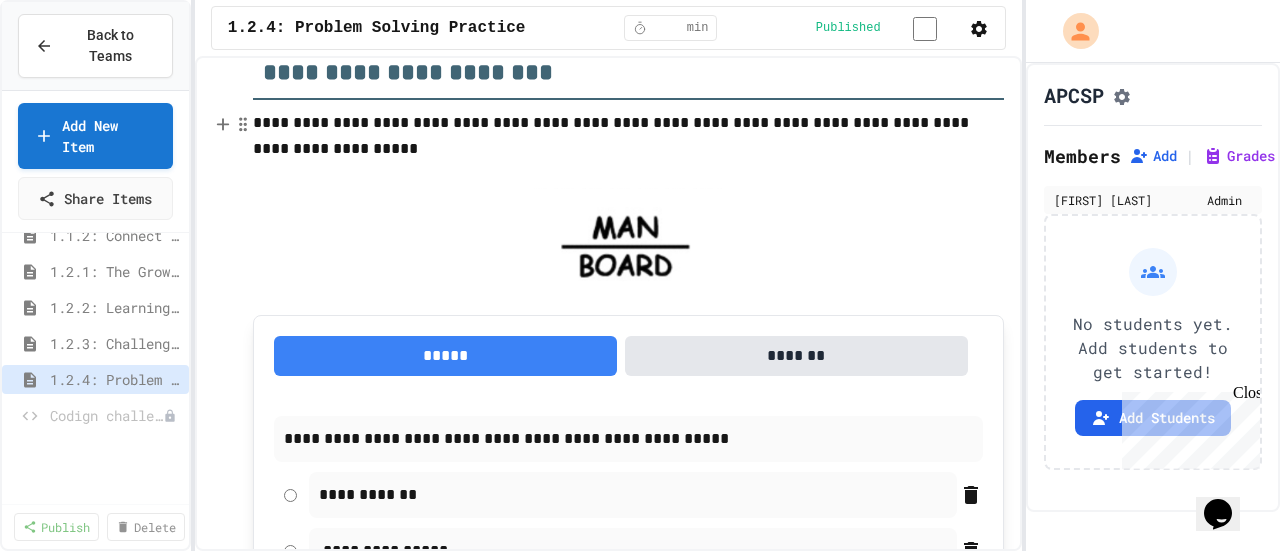 scroll, scrollTop: 0, scrollLeft: 0, axis: both 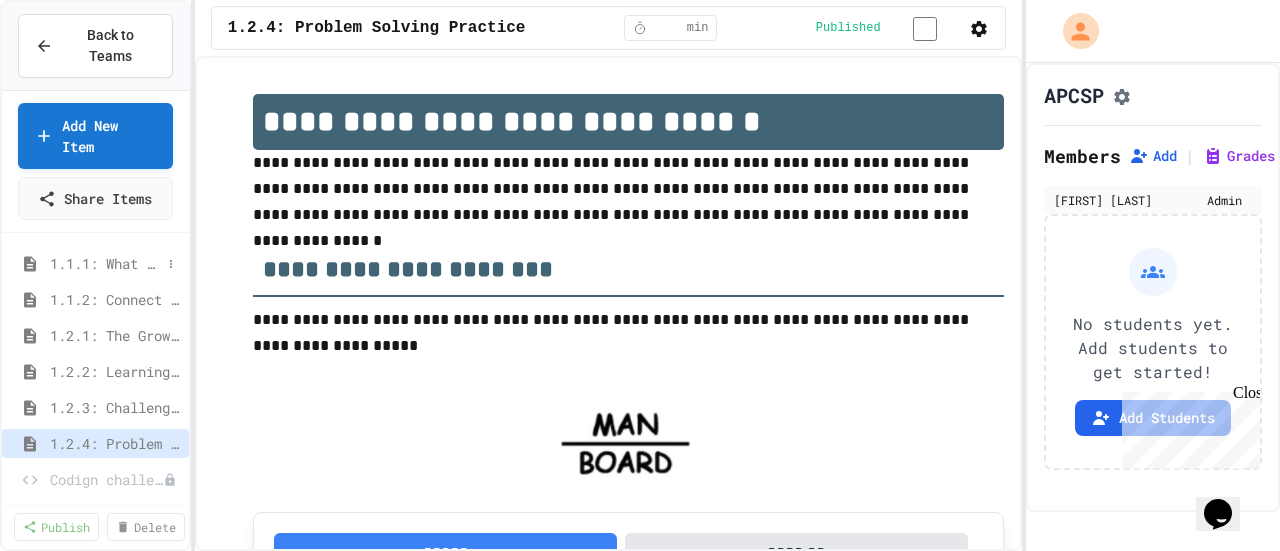 click on "1.1.1: What is Computer Science?" at bounding box center [95, 263] 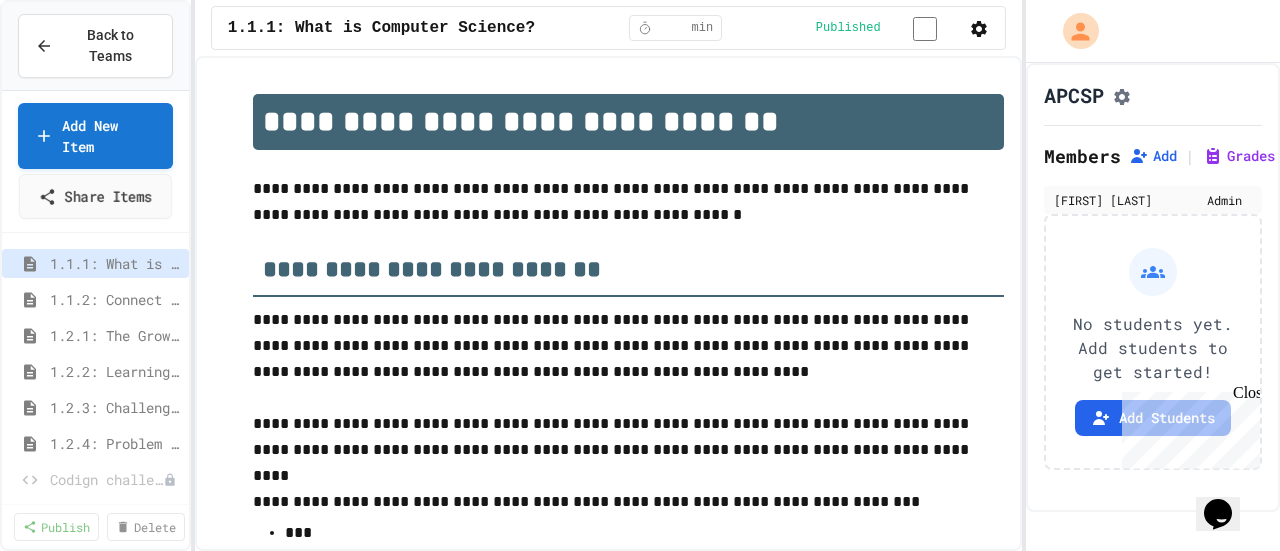 click on "Share Items" at bounding box center (95, 196) 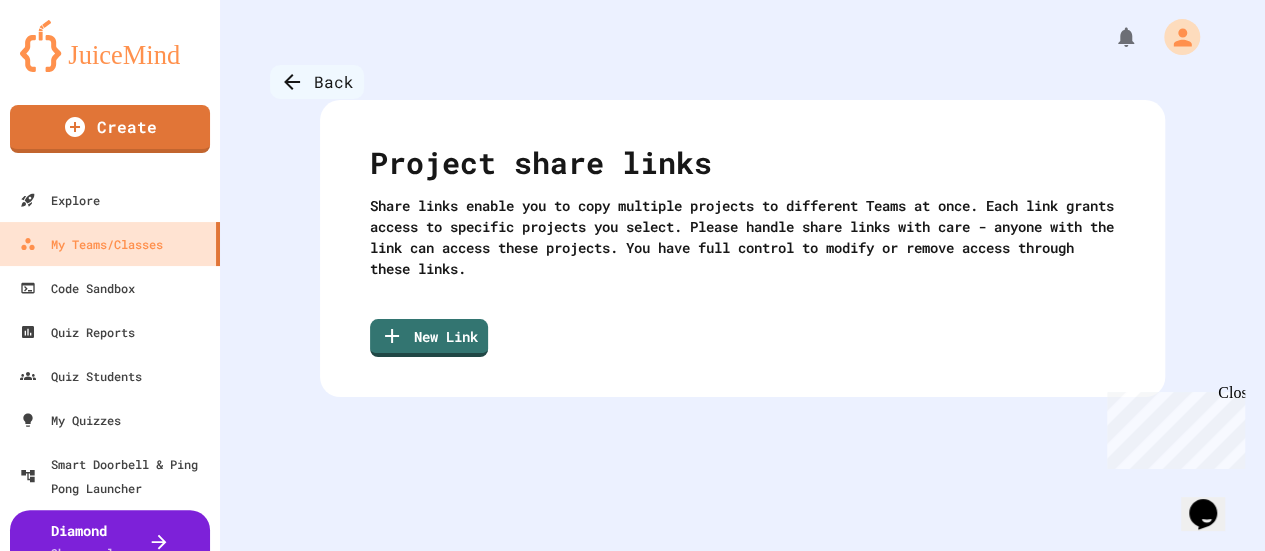 click 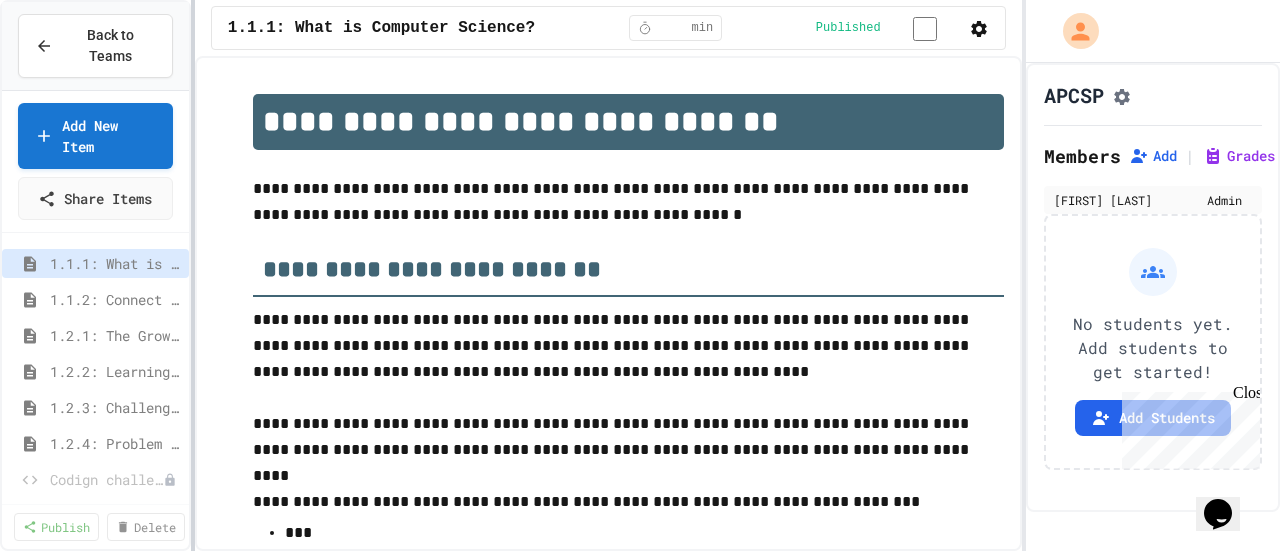 scroll, scrollTop: 3405, scrollLeft: 0, axis: vertical 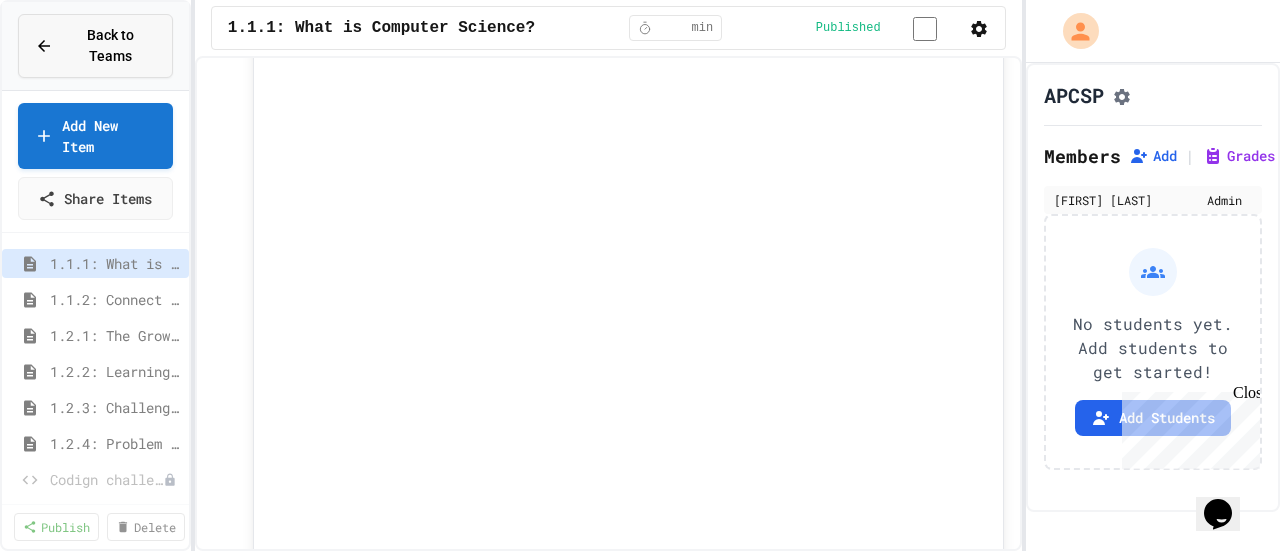 click on "Back to Teams" at bounding box center (110, 46) 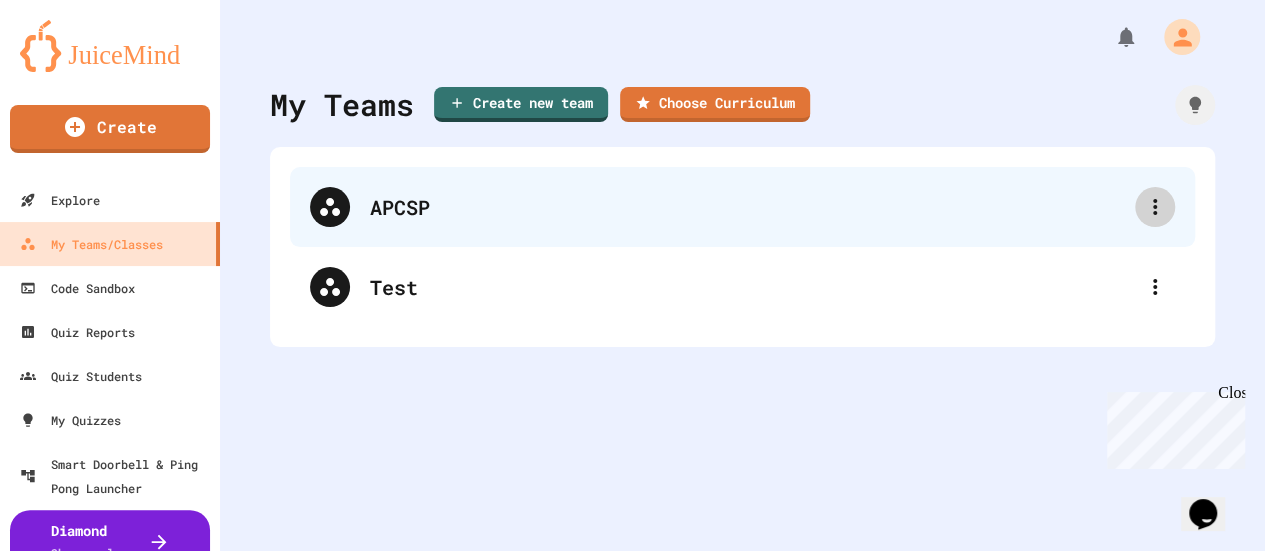 click 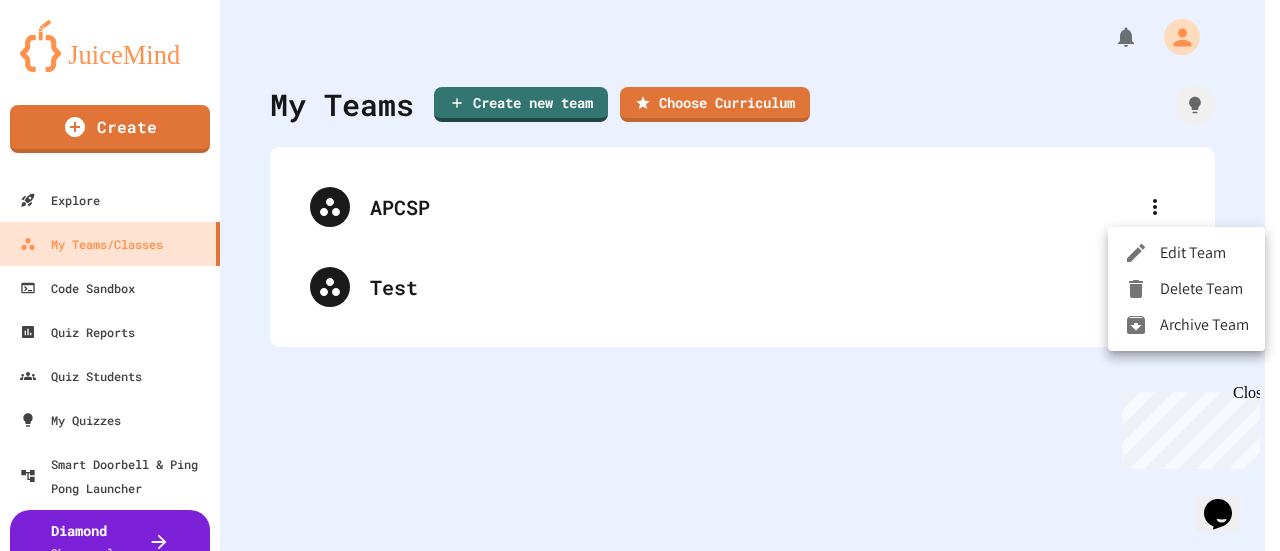 click at bounding box center [640, 275] 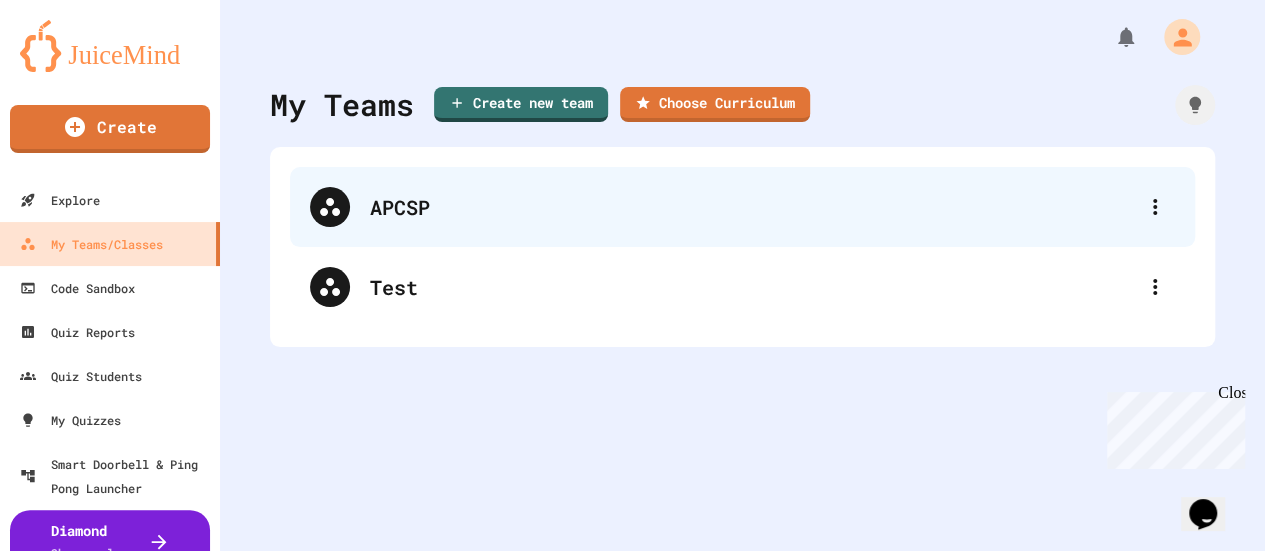 click on "APCSP" at bounding box center [752, 207] 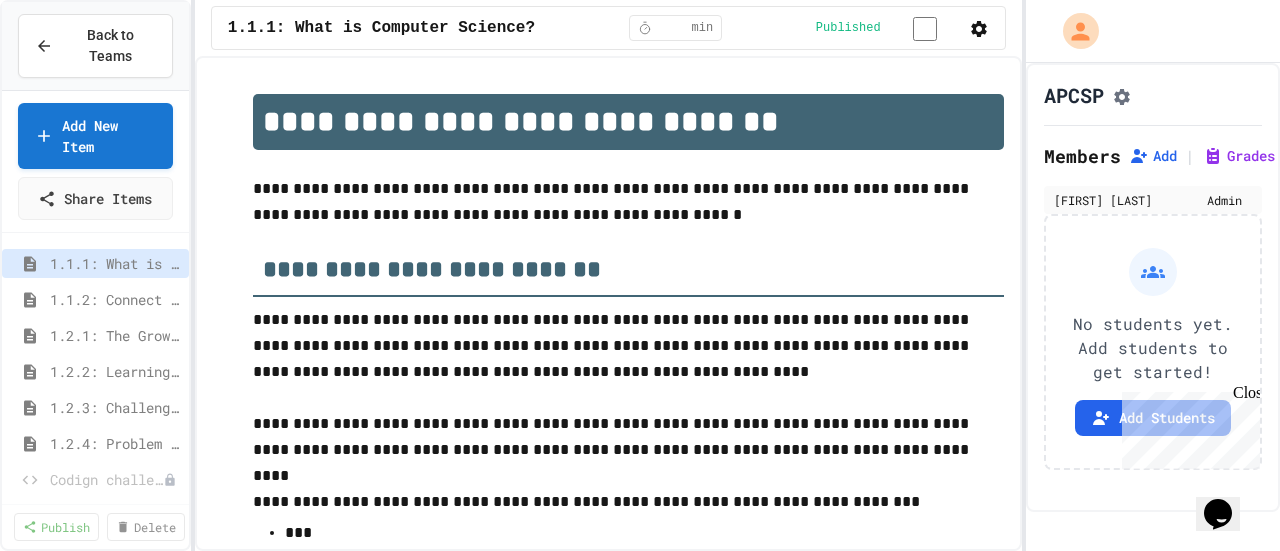 scroll, scrollTop: 3405, scrollLeft: 0, axis: vertical 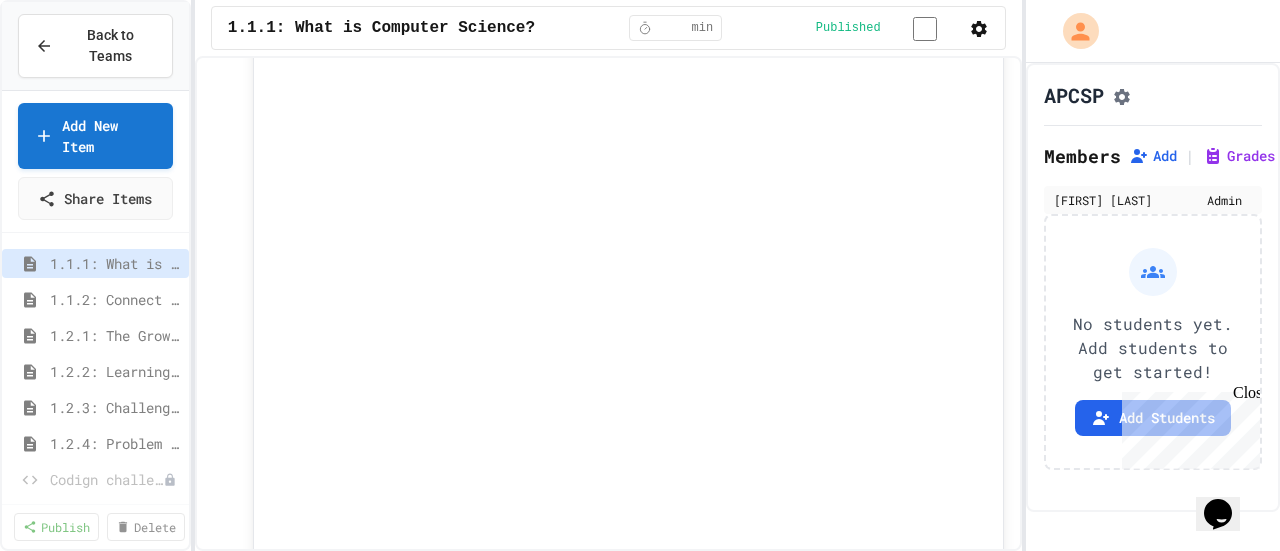 click on "Close" at bounding box center [1245, 396] 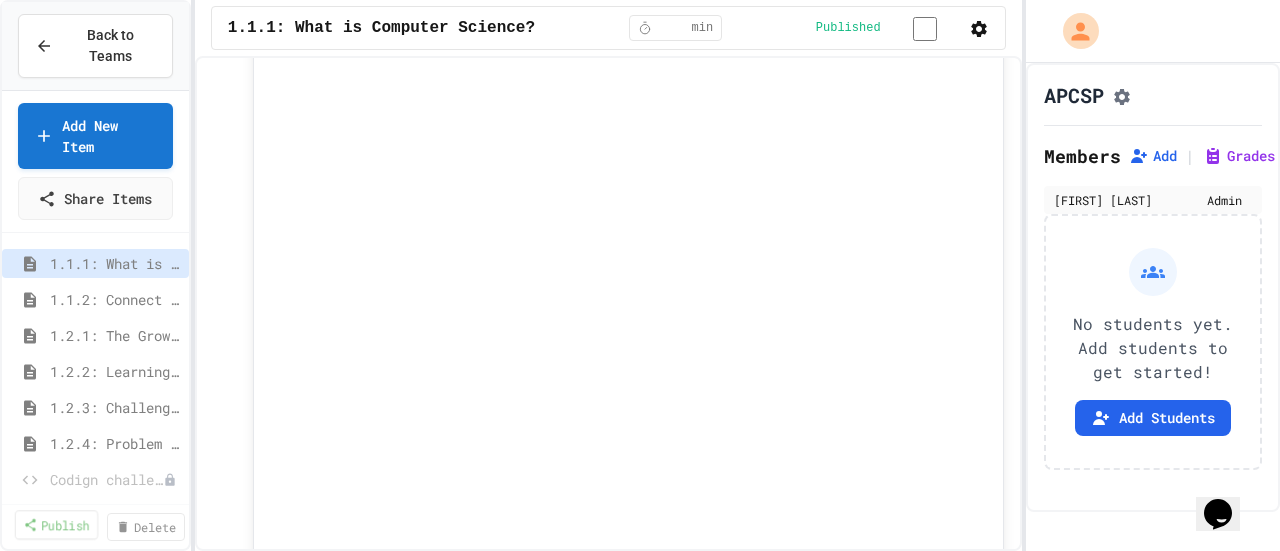 click on "Publish" at bounding box center (56, 524) 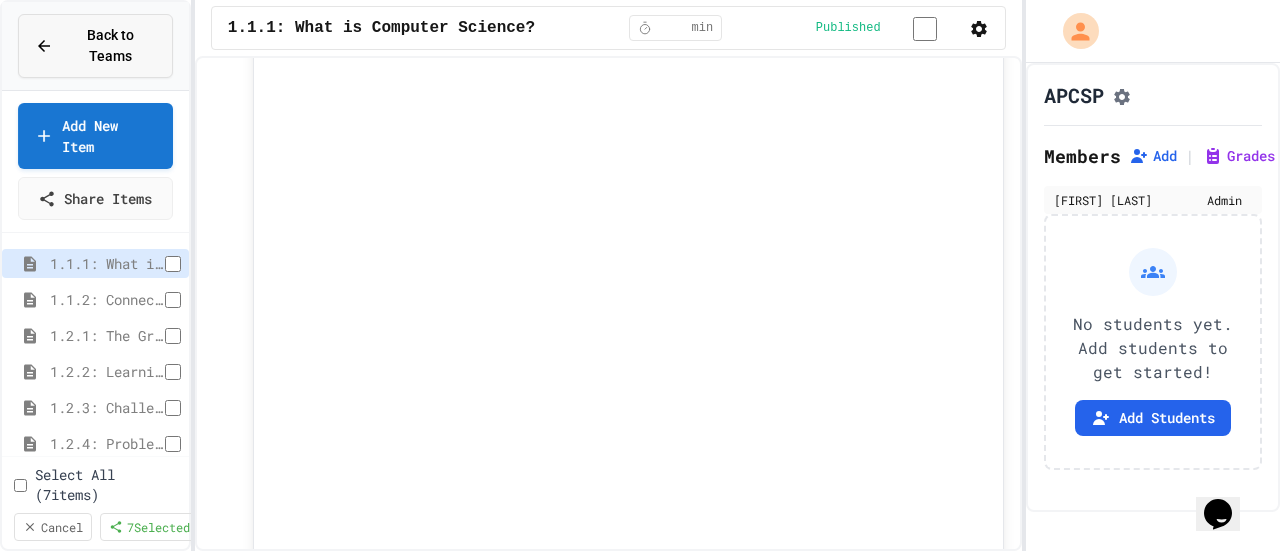 click on "Back to Teams" at bounding box center [95, 46] 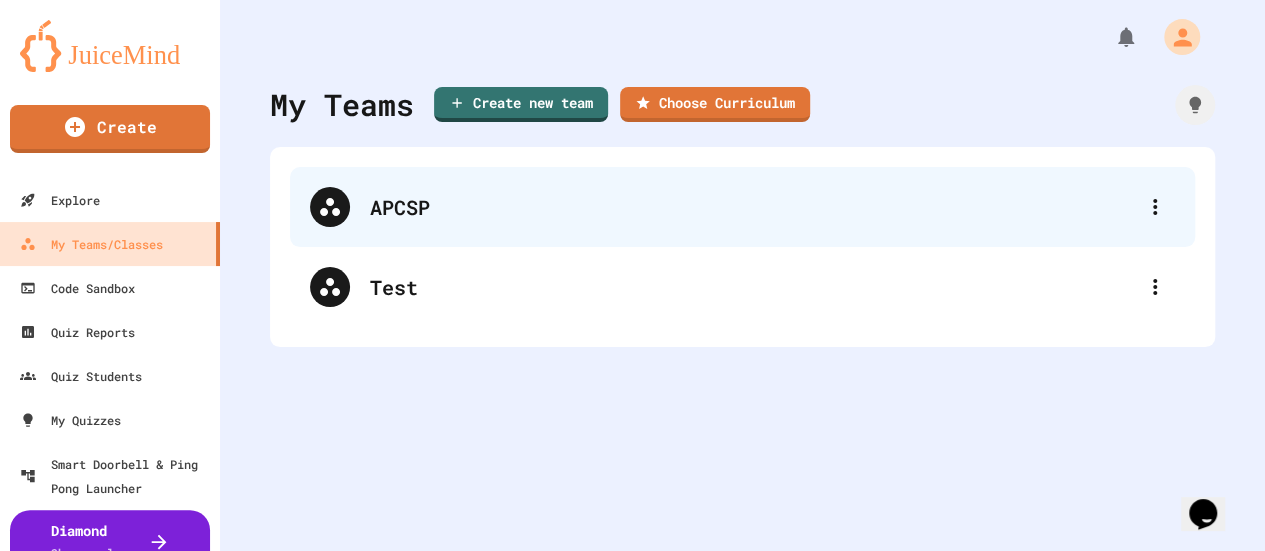 click on "APCSP" at bounding box center (752, 207) 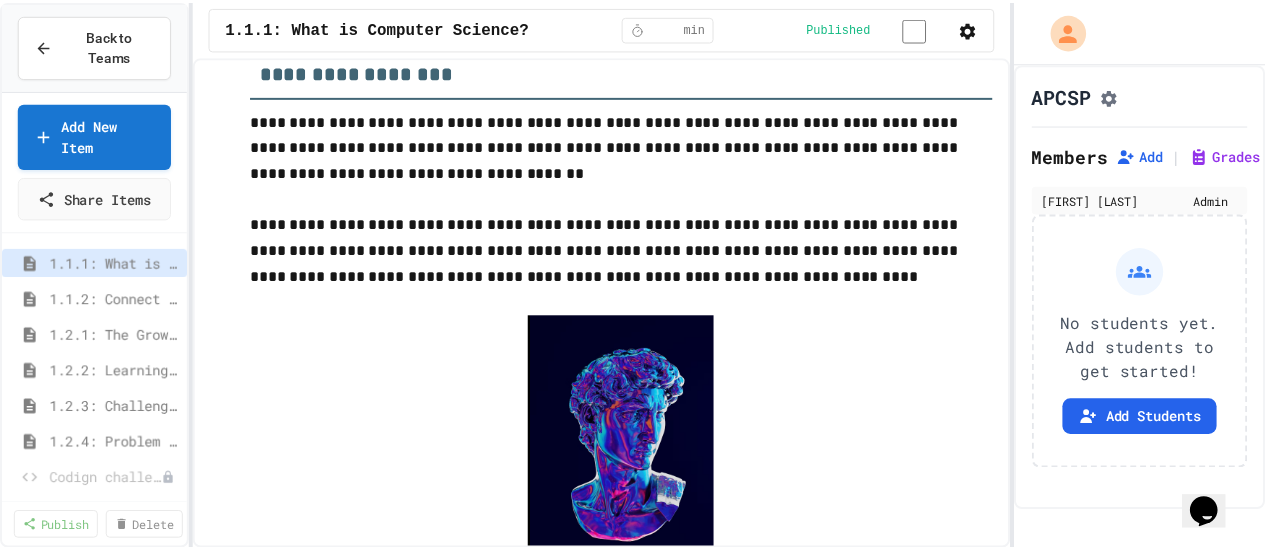 scroll, scrollTop: 0, scrollLeft: 0, axis: both 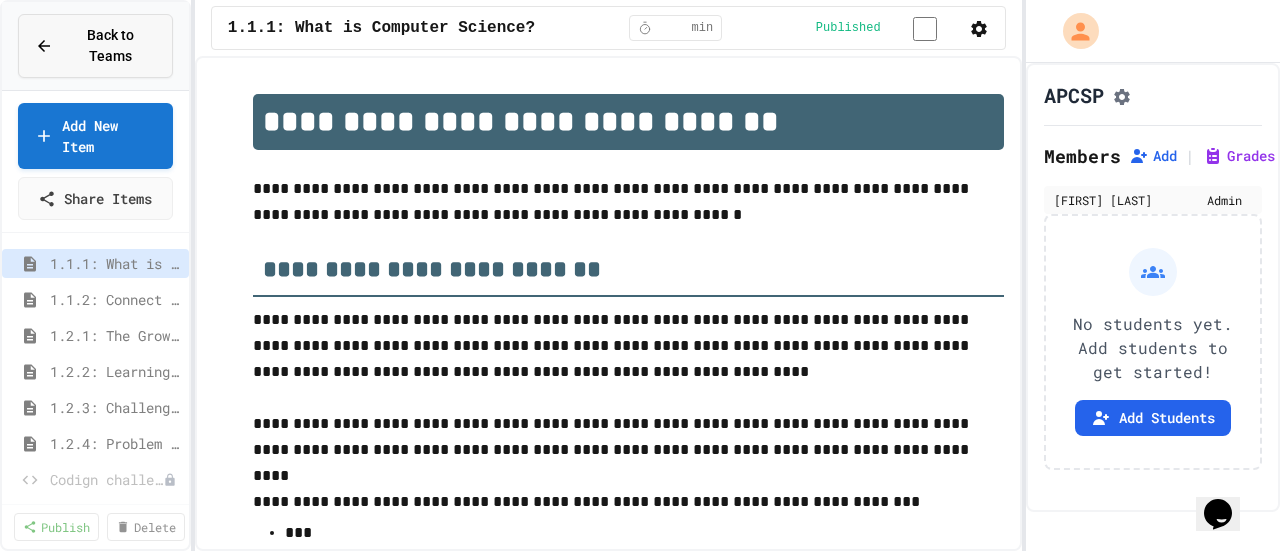 click on "Back to Teams" at bounding box center [95, 46] 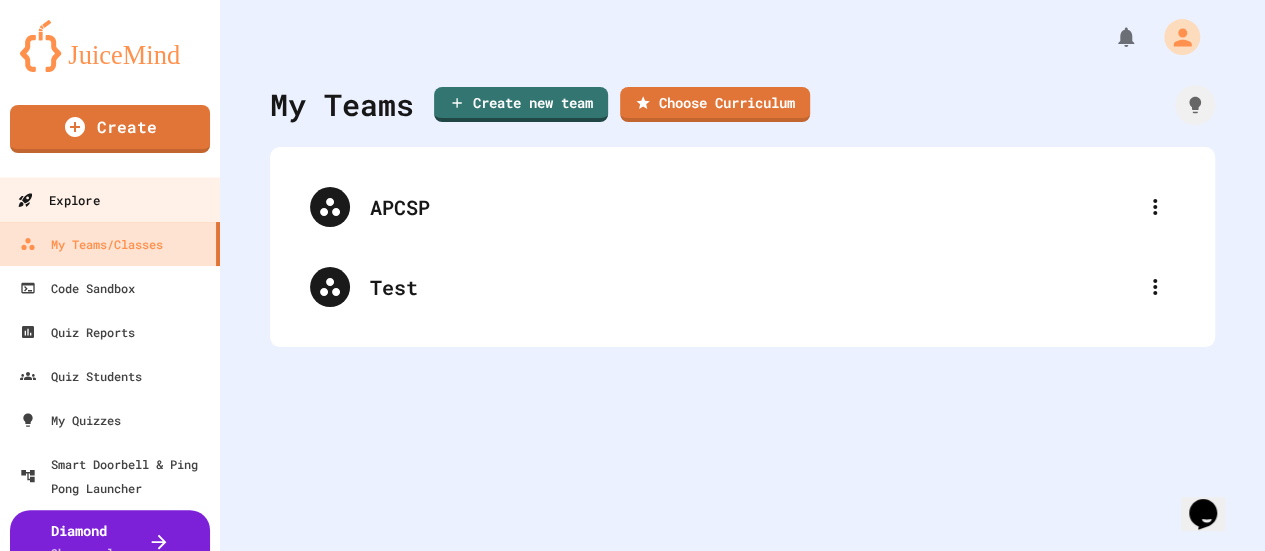 click on "Explore" at bounding box center (110, 199) 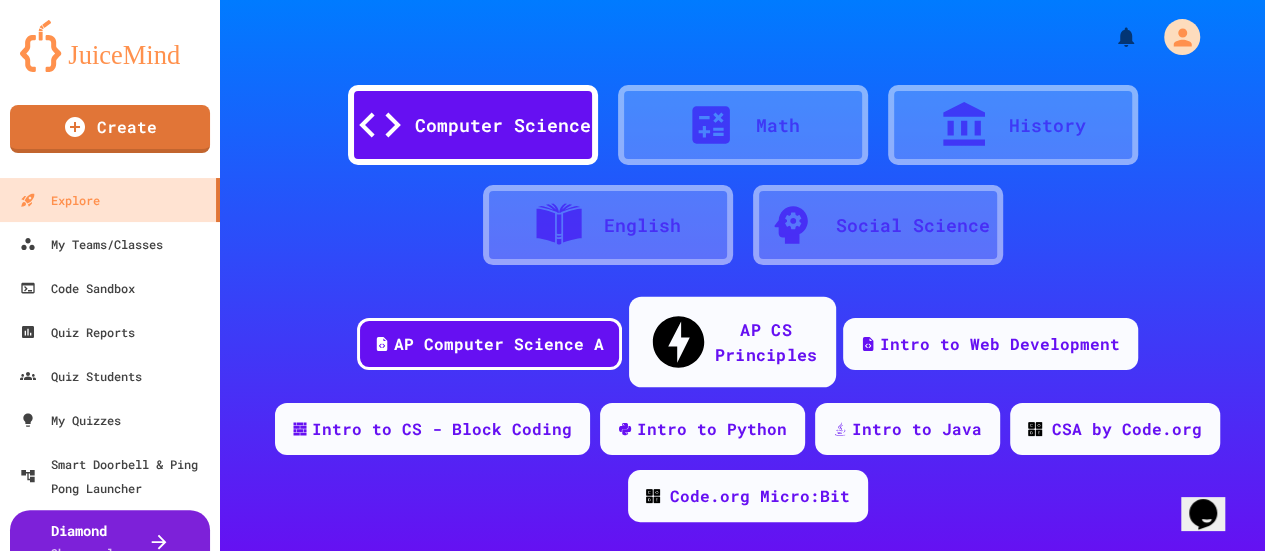 click on "AP CS Principles" at bounding box center [732, 342] 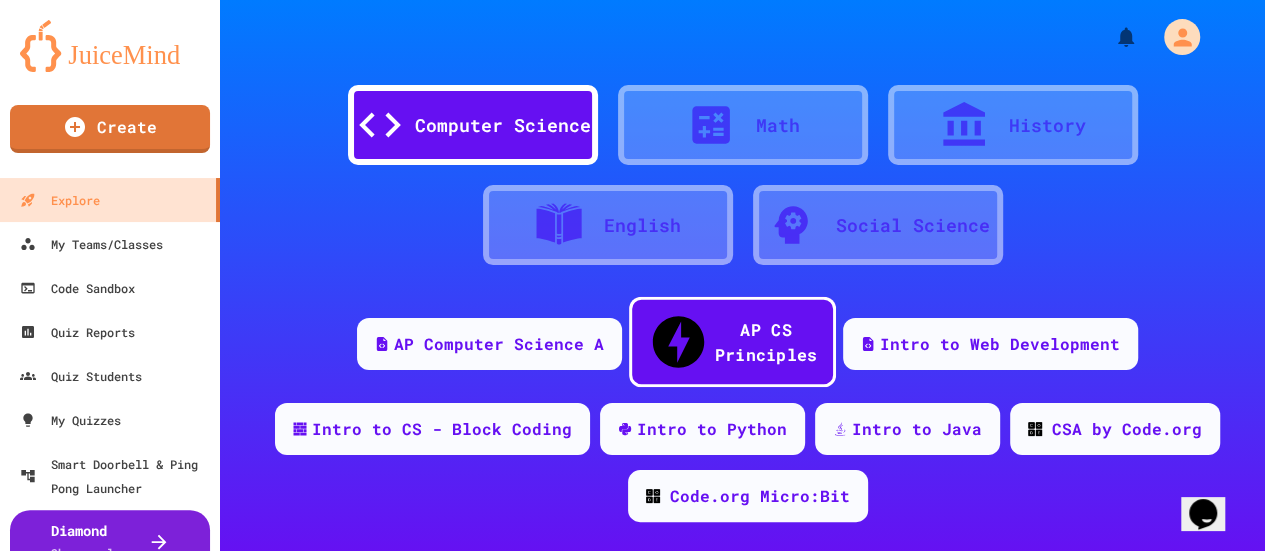 click on "AP CS Principles" at bounding box center [732, 342] 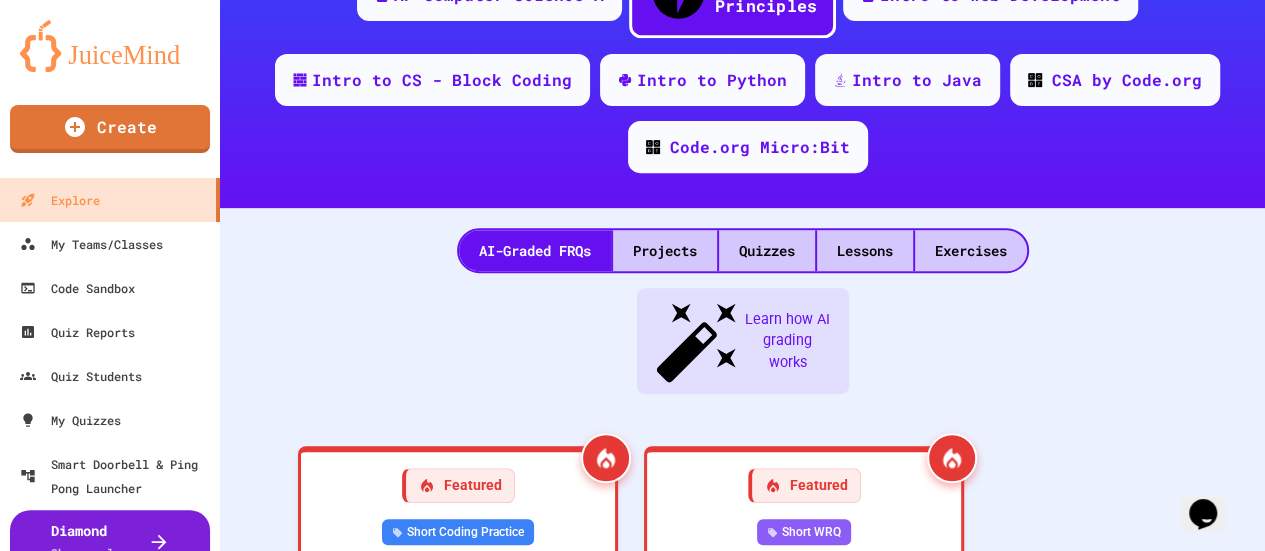 scroll, scrollTop: 353, scrollLeft: 0, axis: vertical 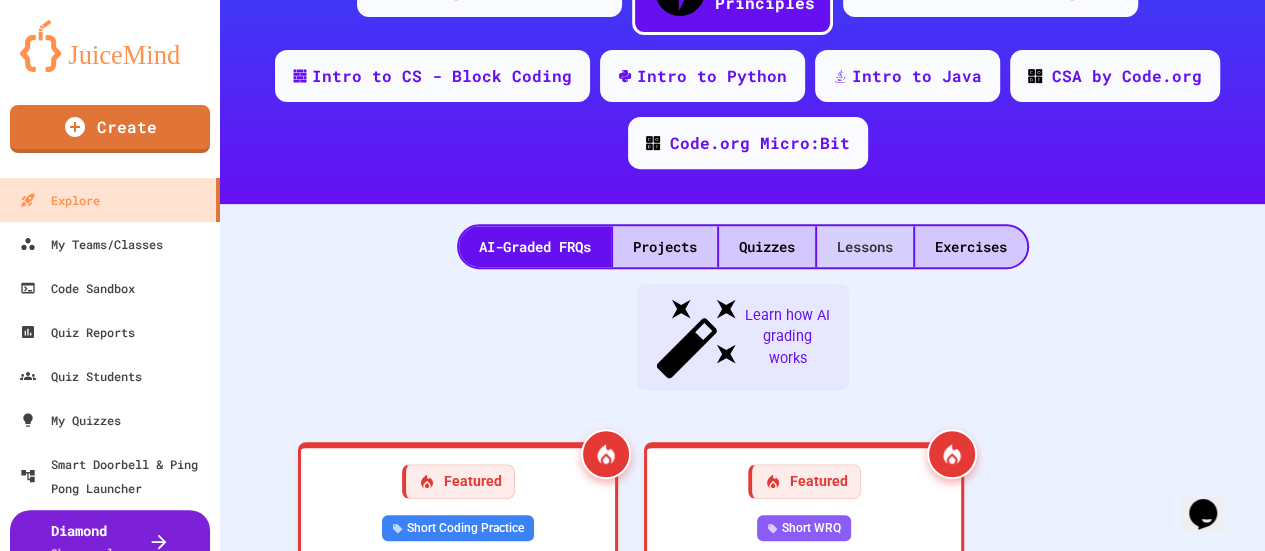 click on "Lessons" at bounding box center (865, 246) 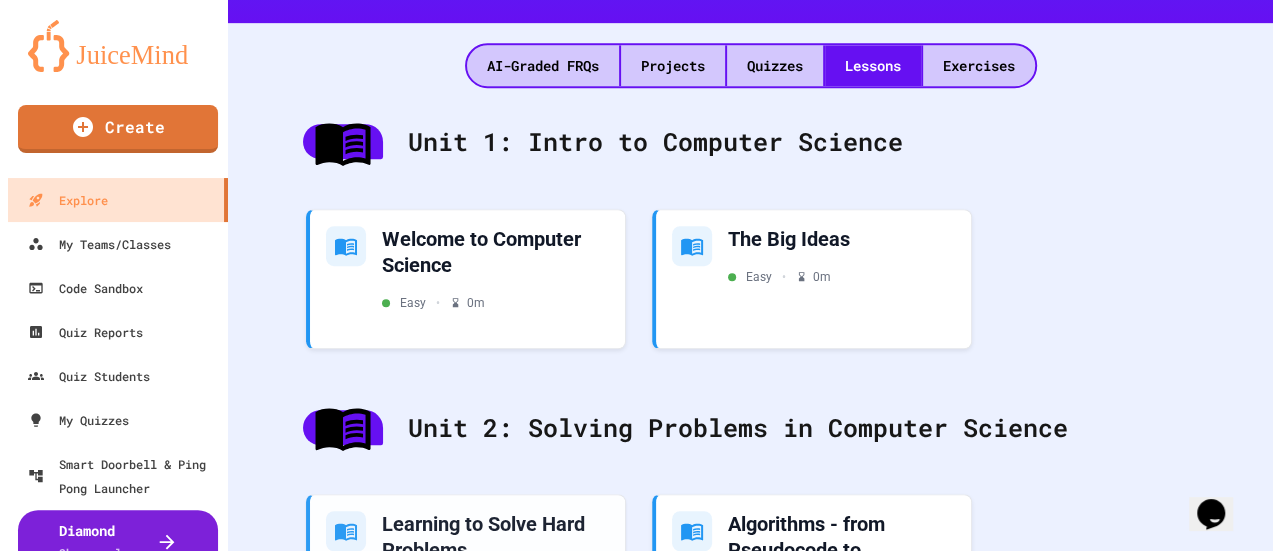 scroll, scrollTop: 542, scrollLeft: 0, axis: vertical 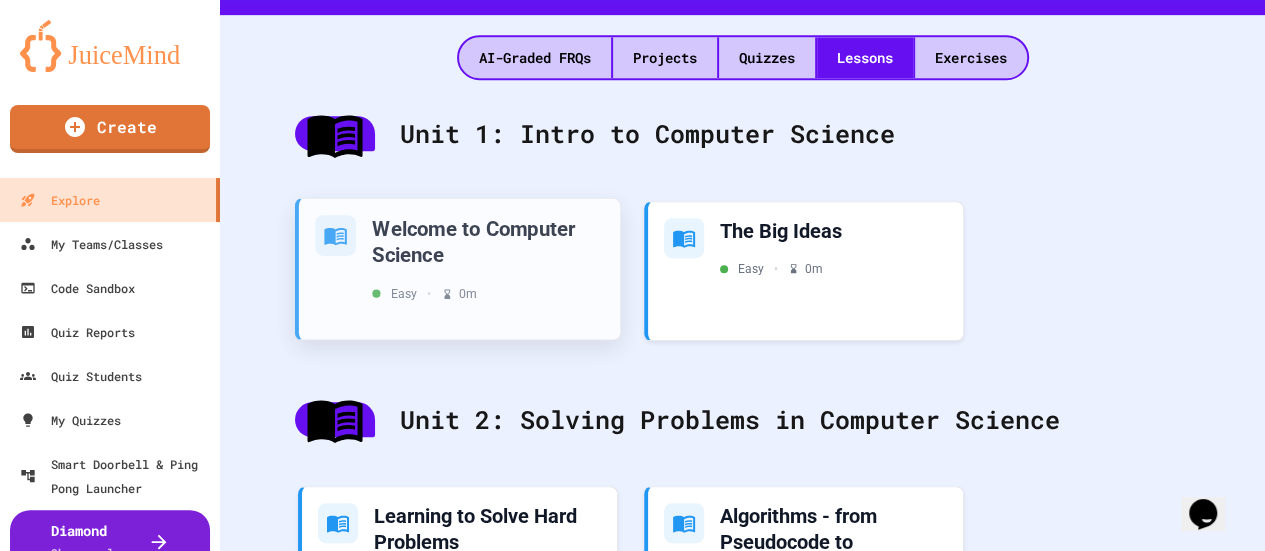 click on "Welcome to Computer Science" at bounding box center (488, 240) 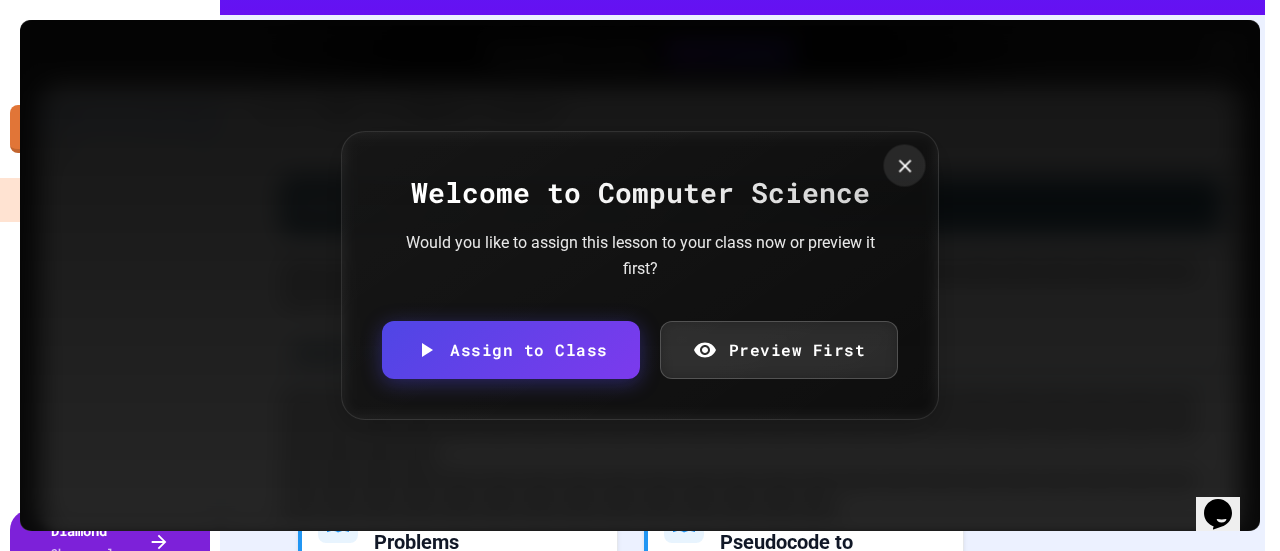 click at bounding box center (905, 165) 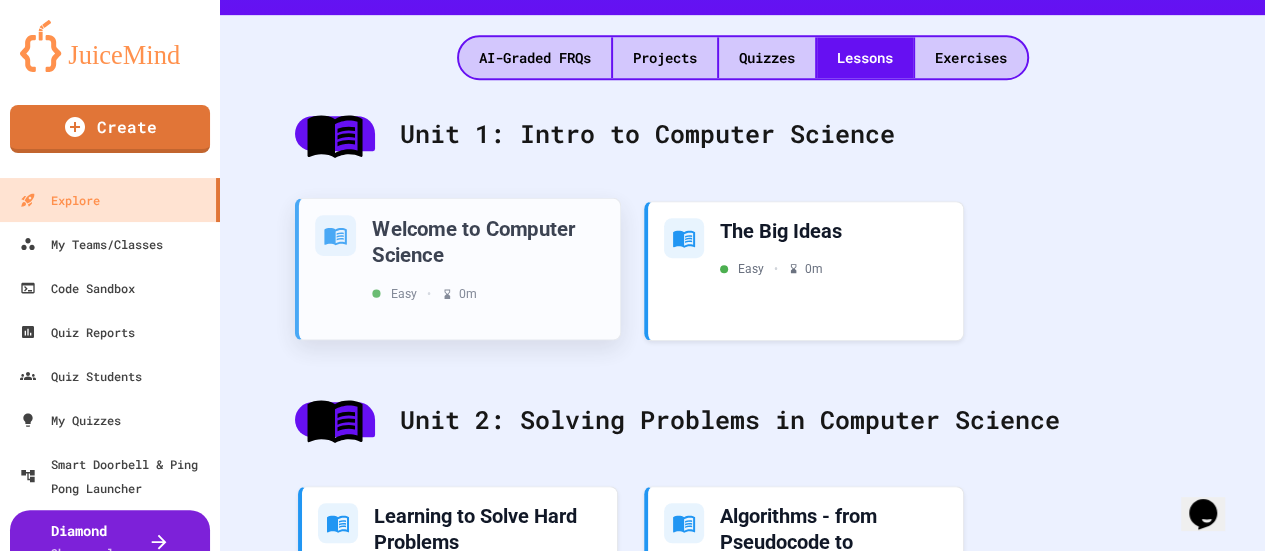 click on "Welcome to Computer Science" at bounding box center (488, 240) 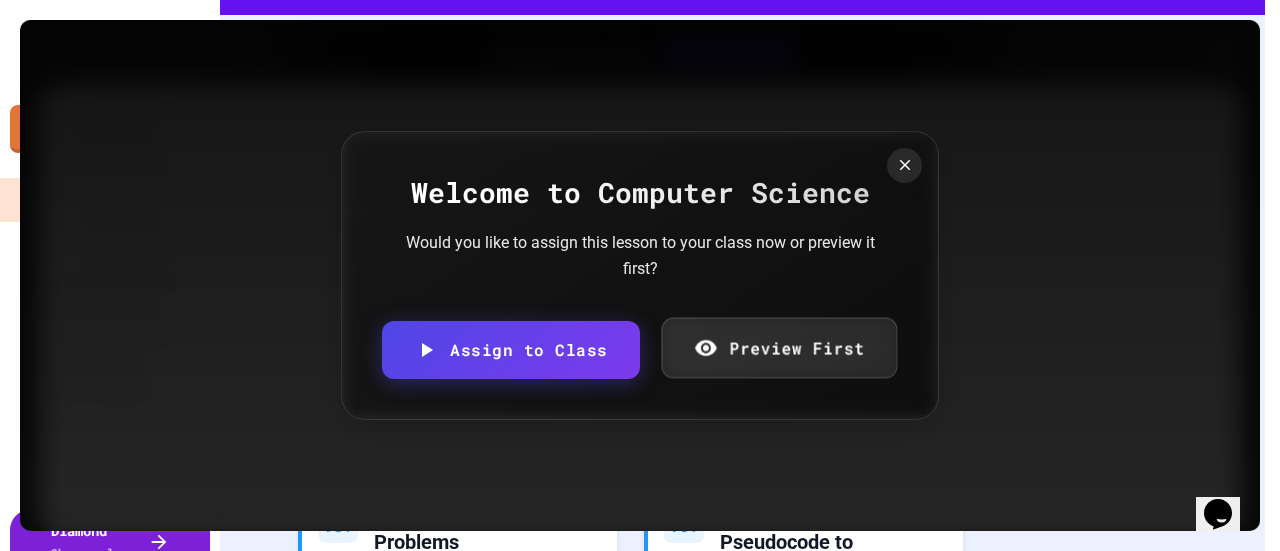 click on "Preview First" at bounding box center (779, 348) 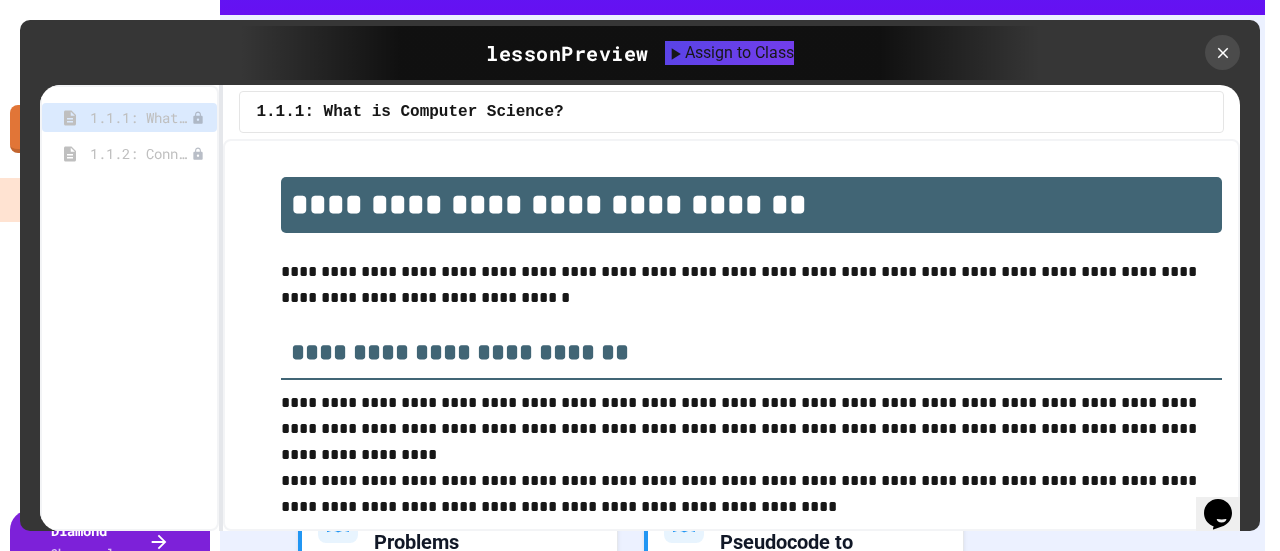 scroll, scrollTop: 3298, scrollLeft: 0, axis: vertical 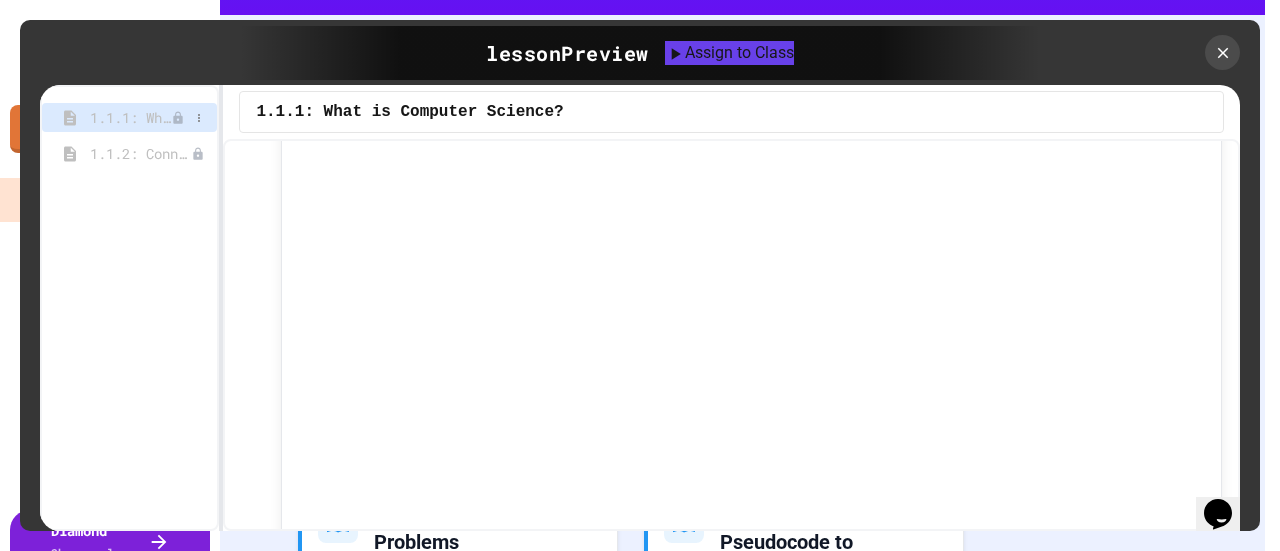 click on "1.1.1: What is Computer Science?" at bounding box center [130, 117] 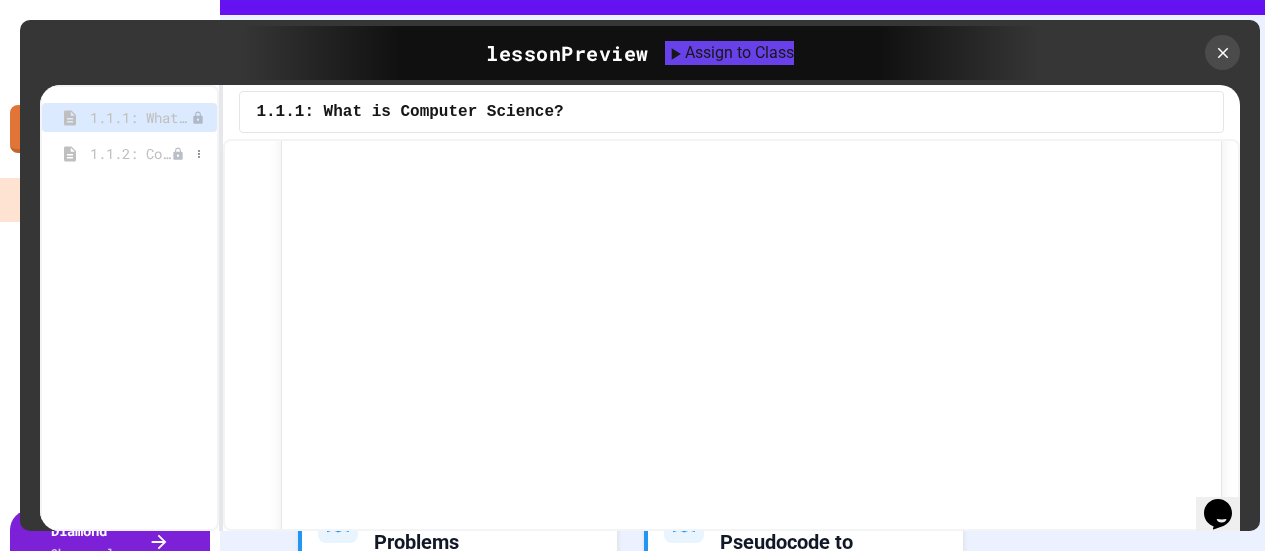 click on "1.1.2: Connect with Your World" at bounding box center (130, 153) 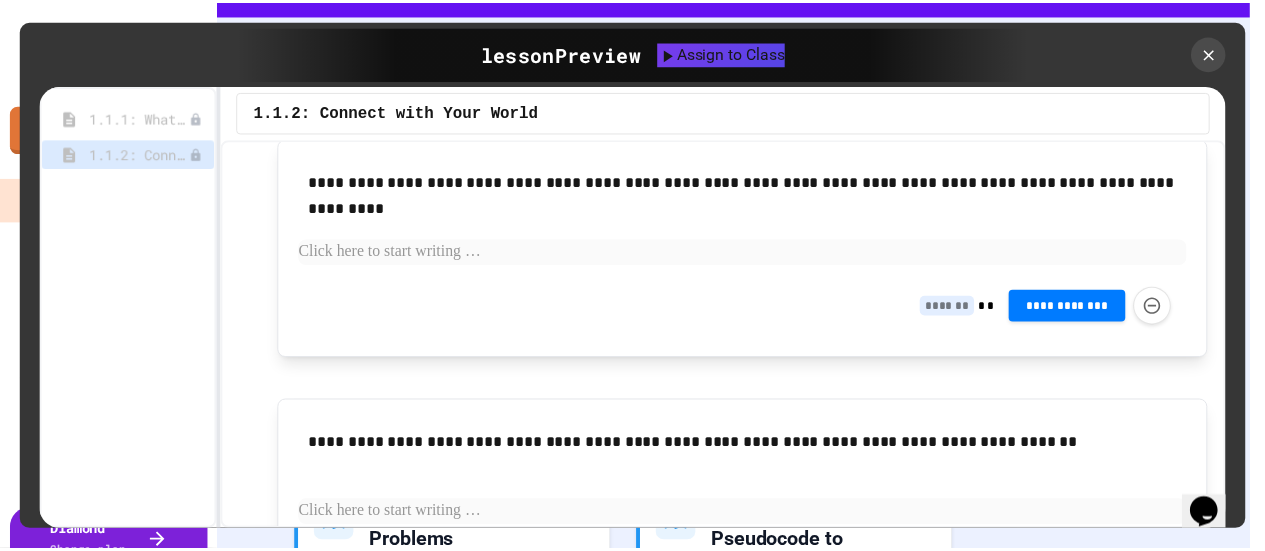 scroll, scrollTop: 0, scrollLeft: 0, axis: both 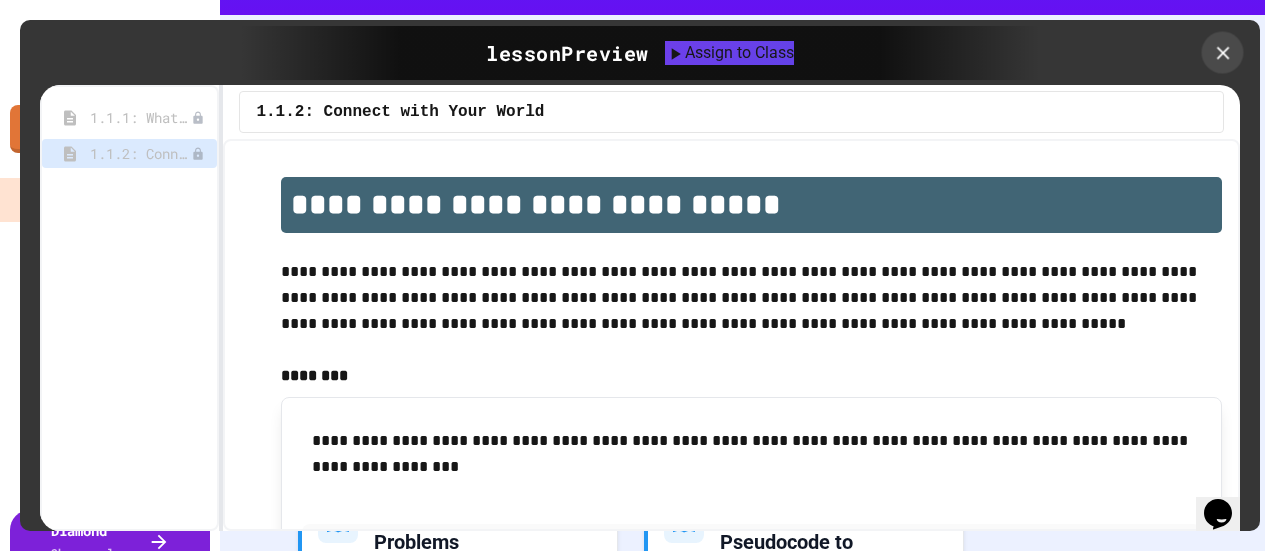 click 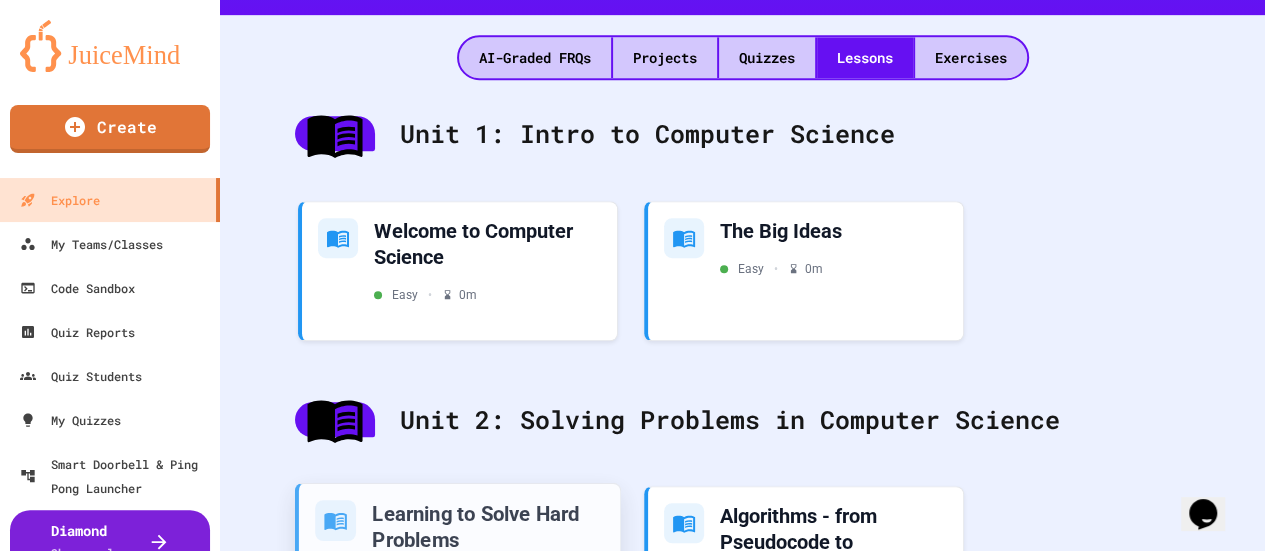 click on "Learning to Solve Hard Problems" at bounding box center [488, 526] 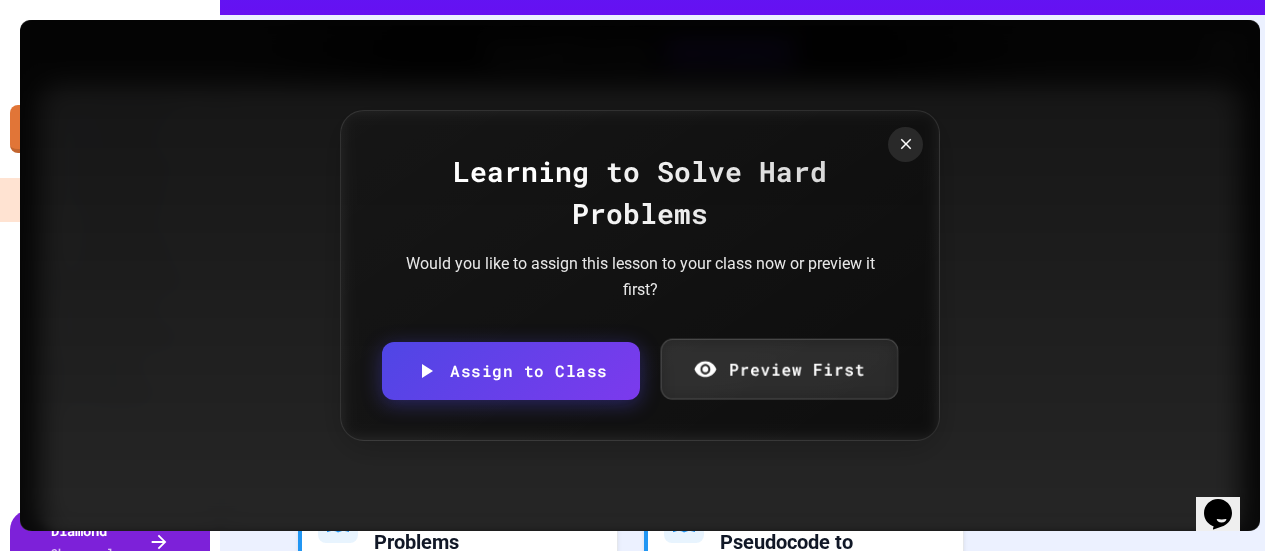 click on "Preview First" at bounding box center (778, 369) 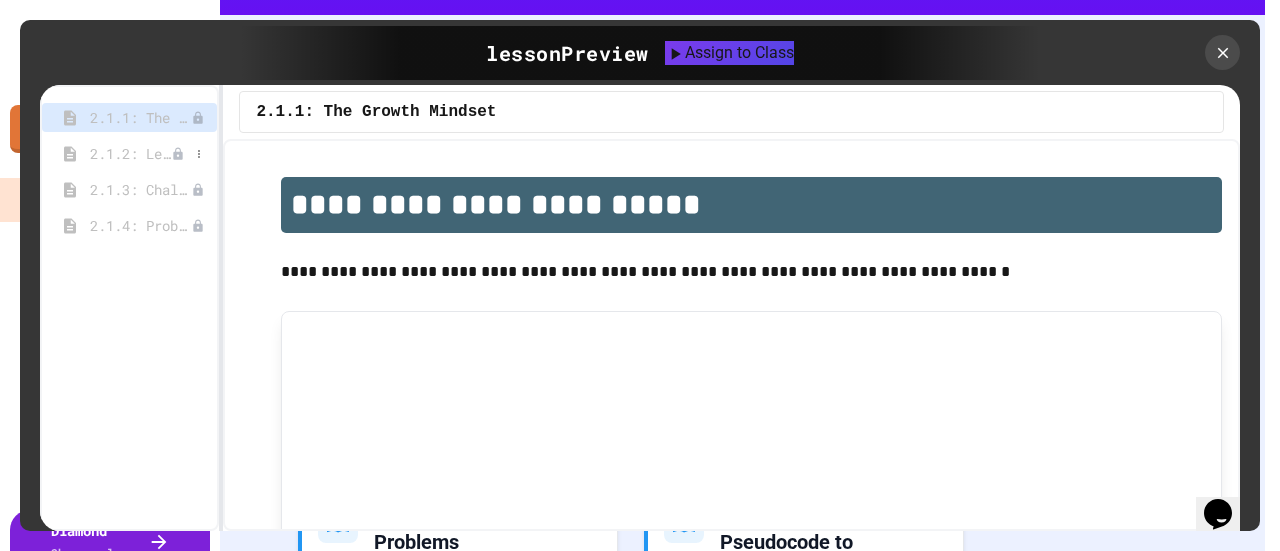 click on "2.1.2: Learning to Solve Hard Problems" at bounding box center (130, 153) 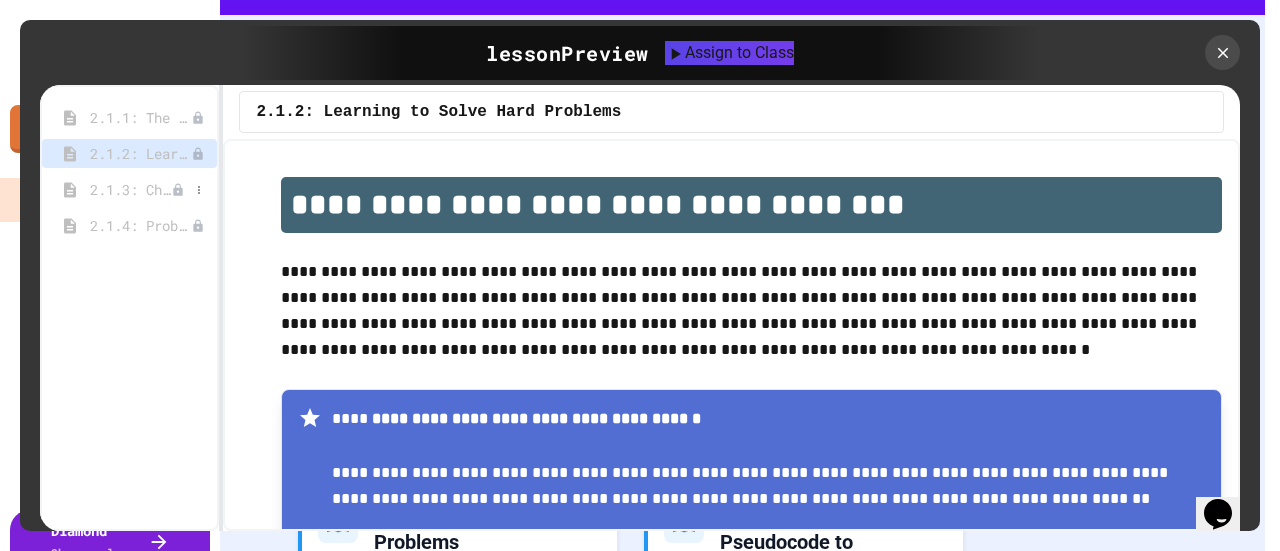 click on "2.1.3: Challenge Problem - The Bridge" at bounding box center (130, 189) 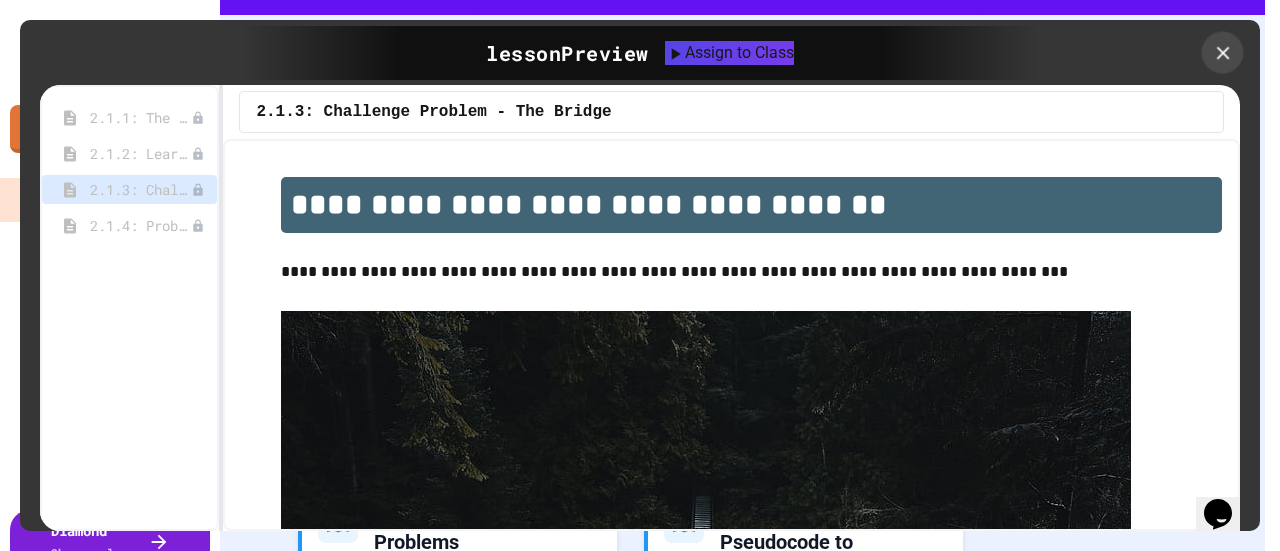 click 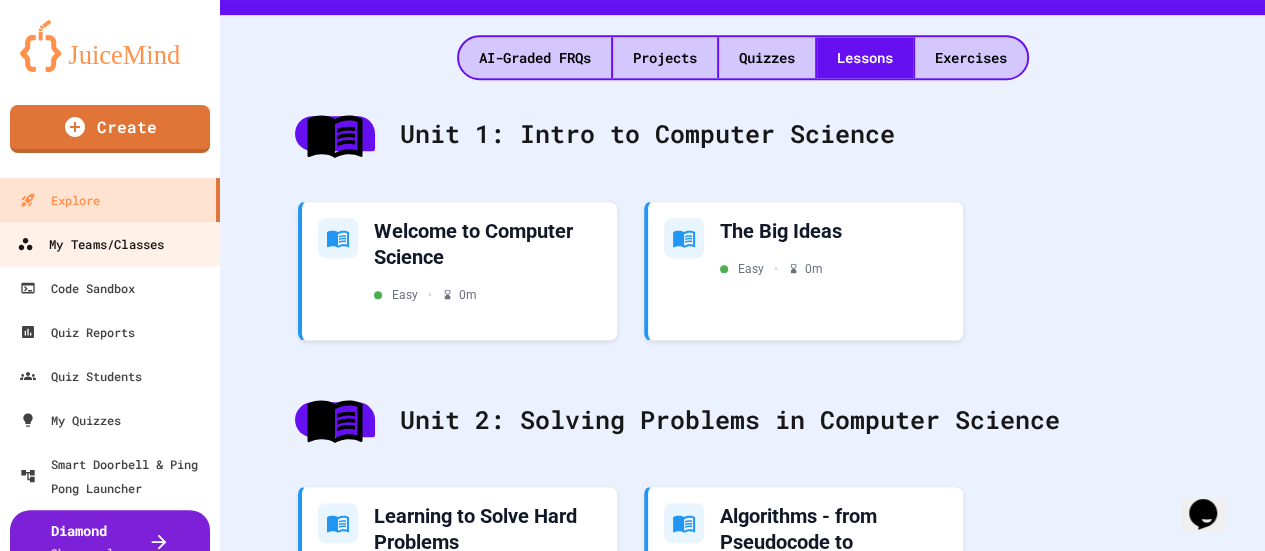 click on "My Teams/Classes" at bounding box center (90, 244) 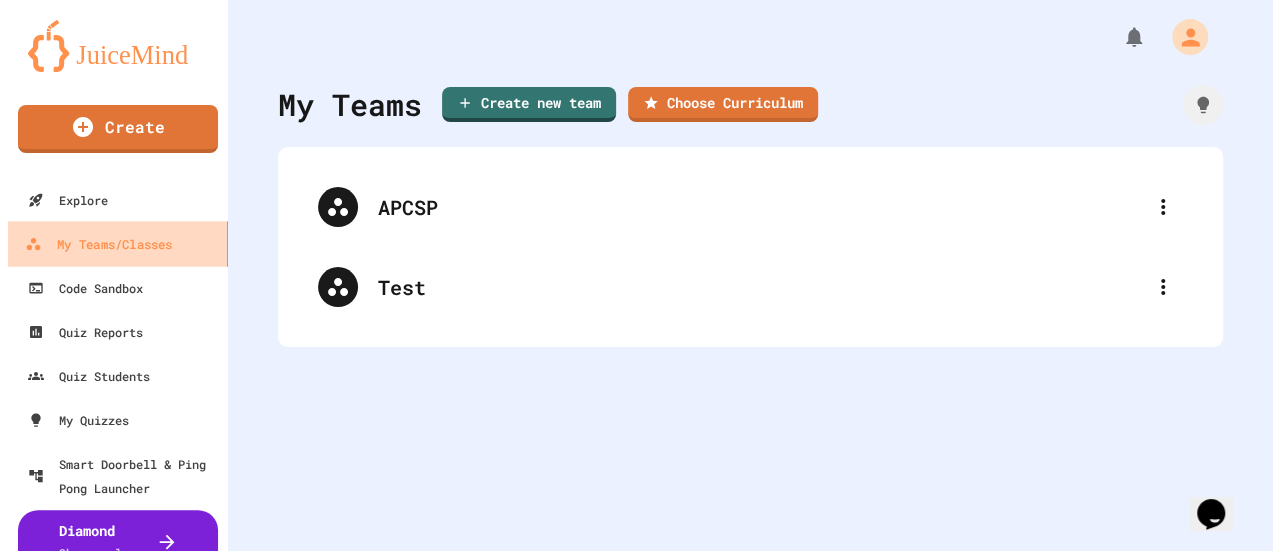 scroll, scrollTop: 0, scrollLeft: 0, axis: both 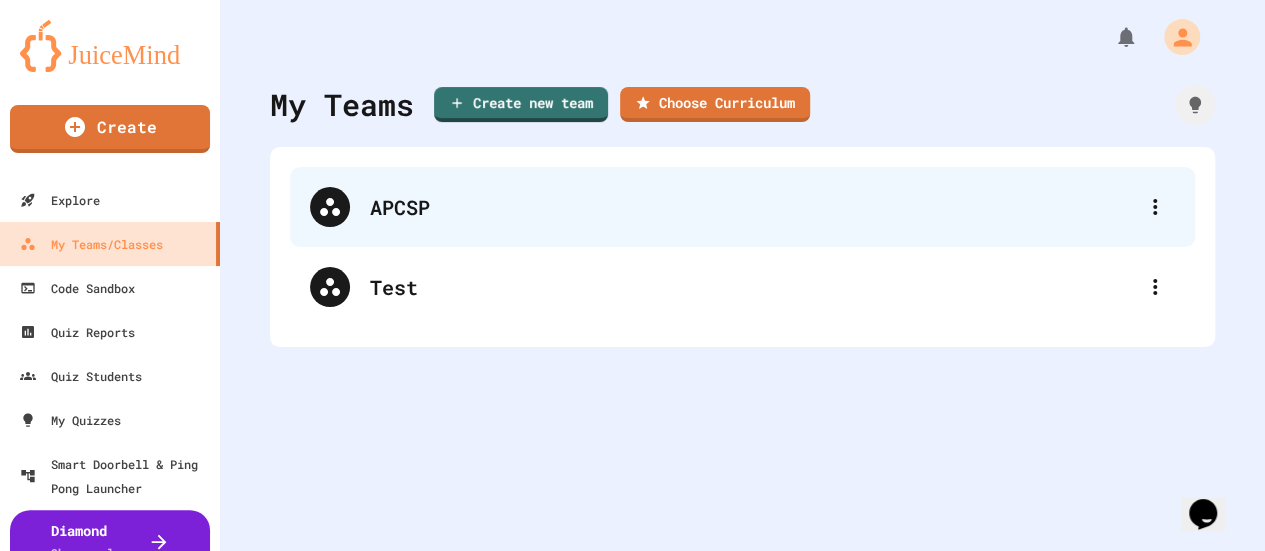 click on "APCSP" at bounding box center [742, 207] 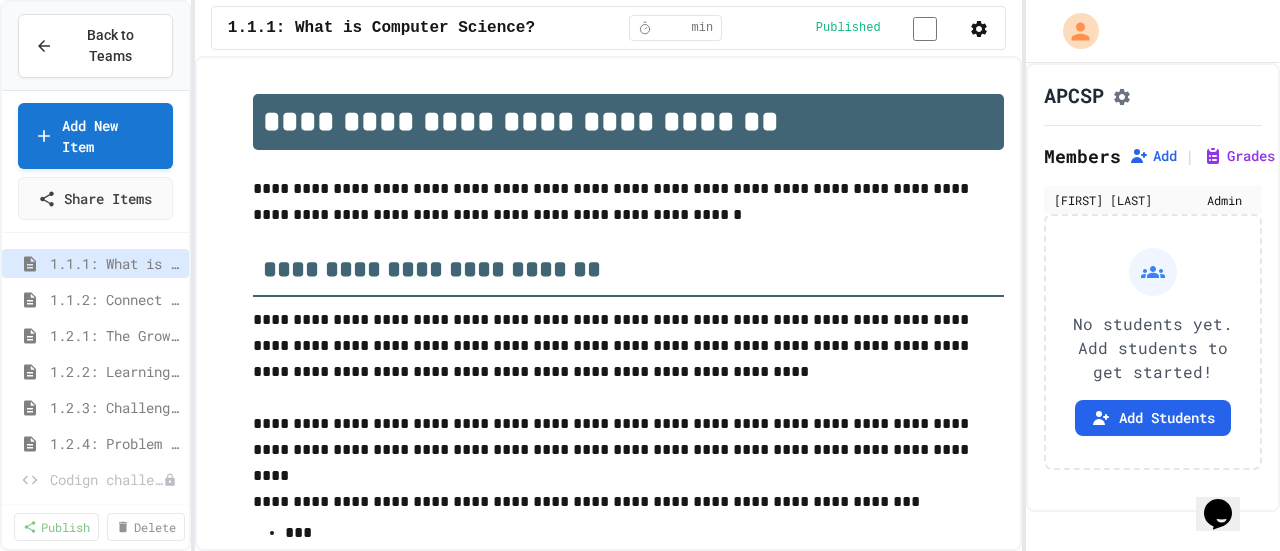 scroll, scrollTop: 3405, scrollLeft: 0, axis: vertical 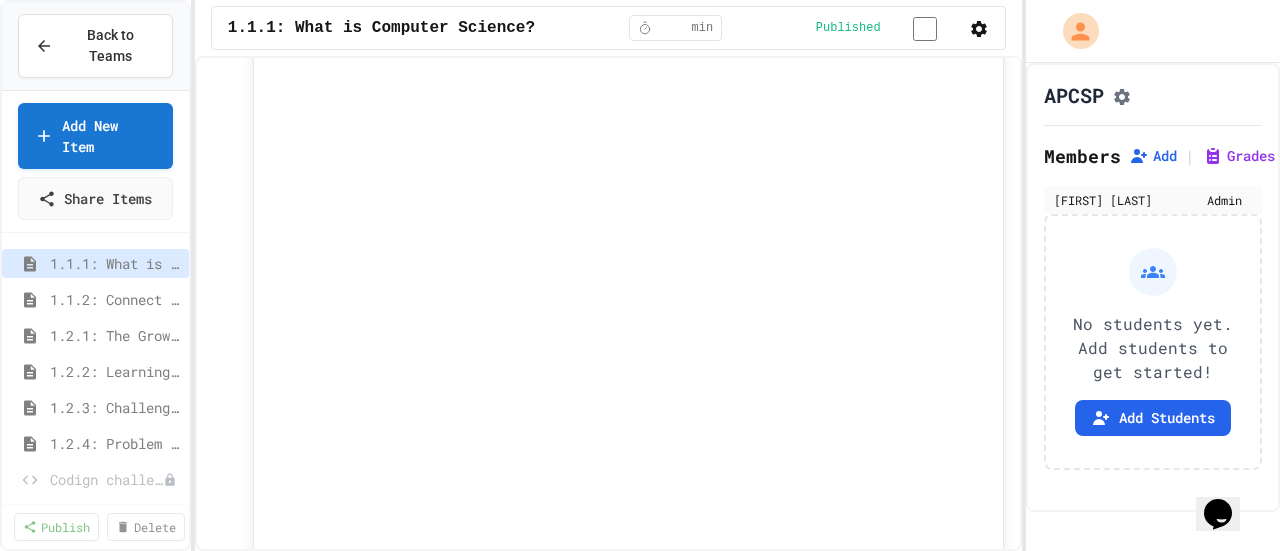 click 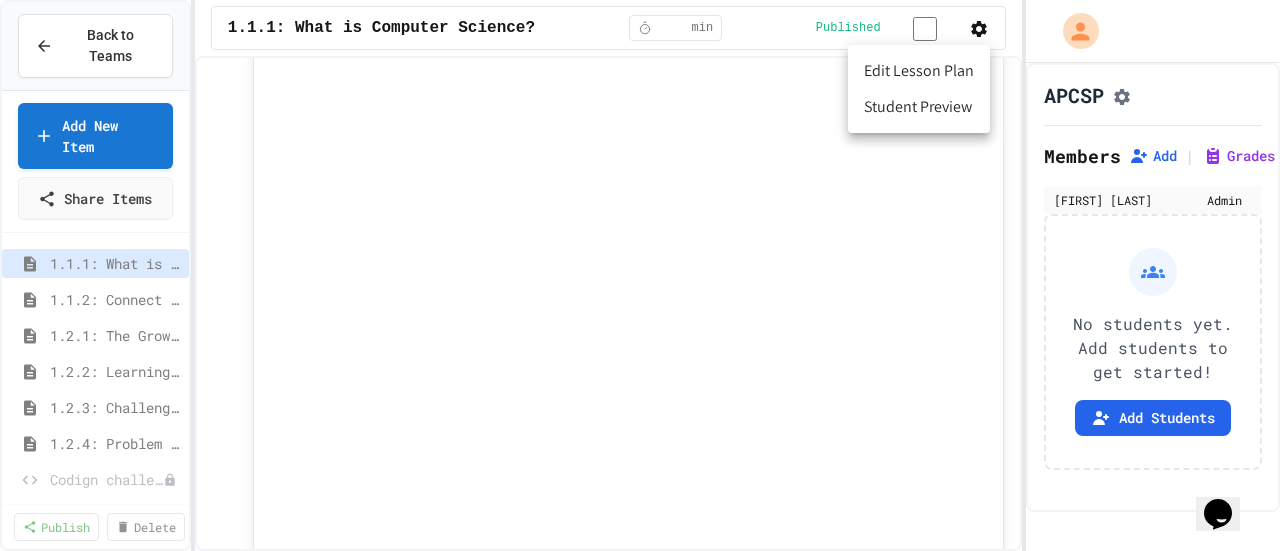 click on "Edit Lesson Plan" at bounding box center [919, 71] 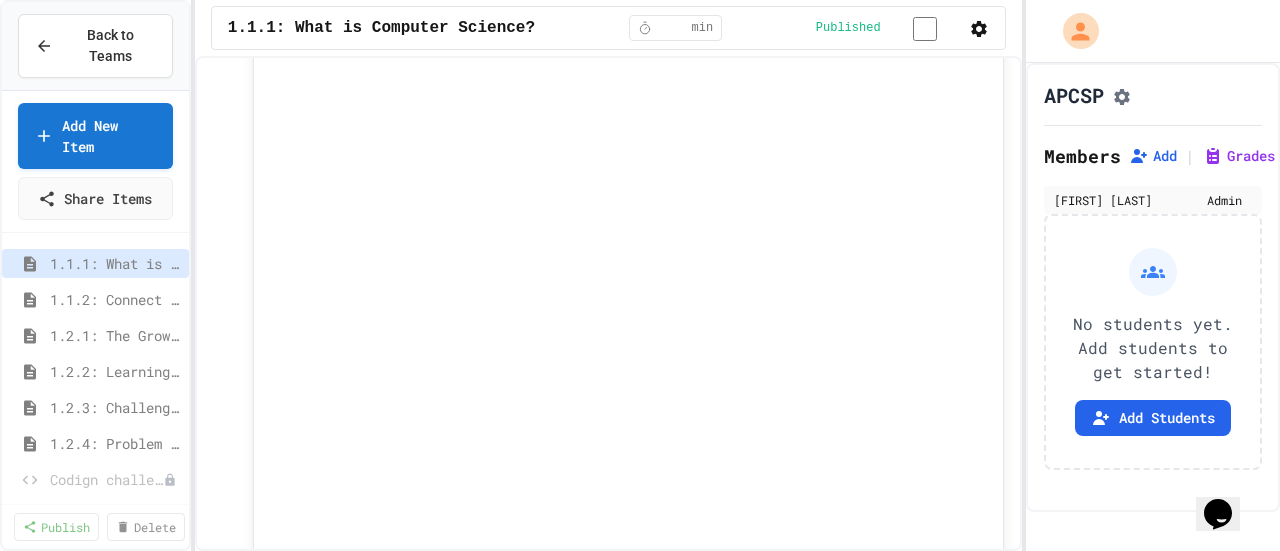 scroll, scrollTop: 613, scrollLeft: 0, axis: vertical 